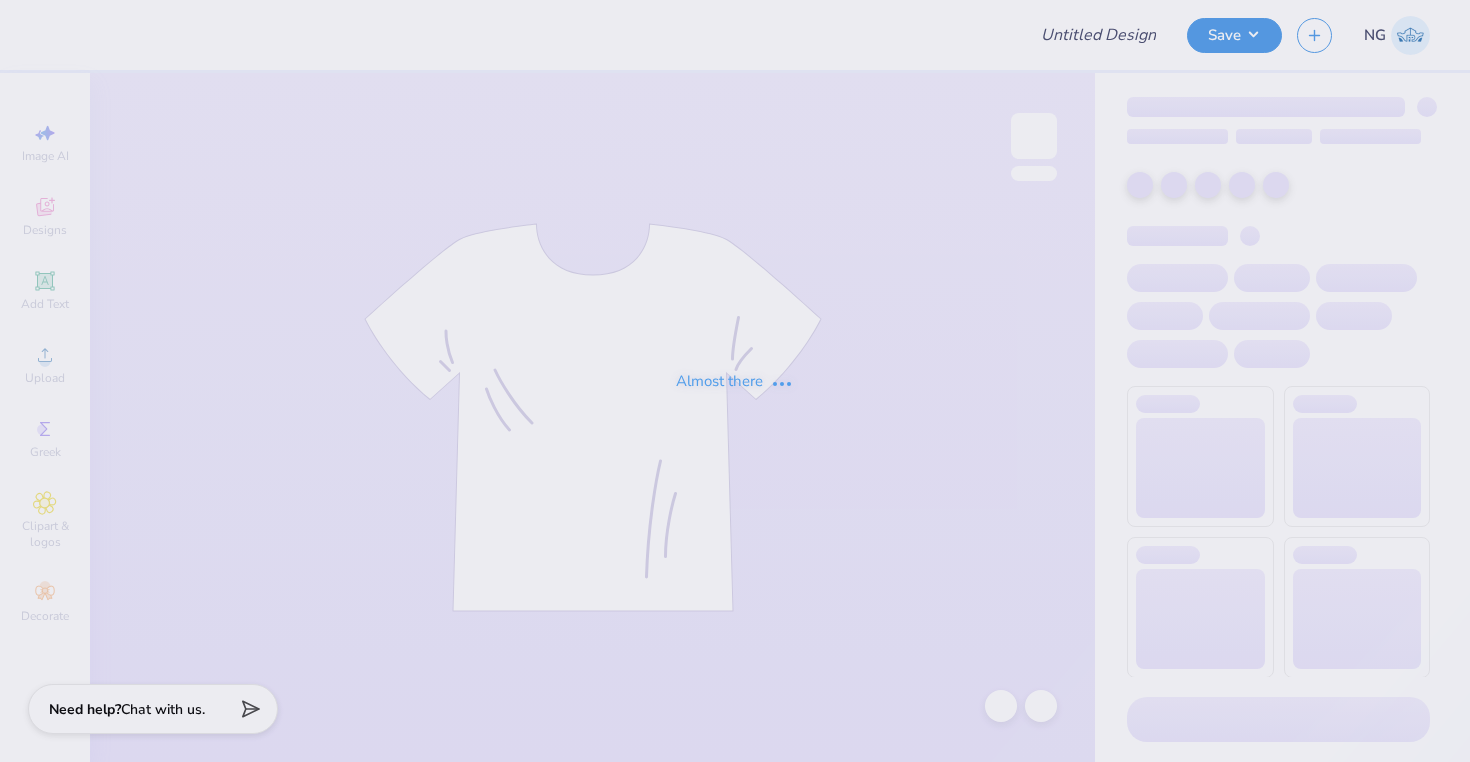 type on "Shirts for tailgate" 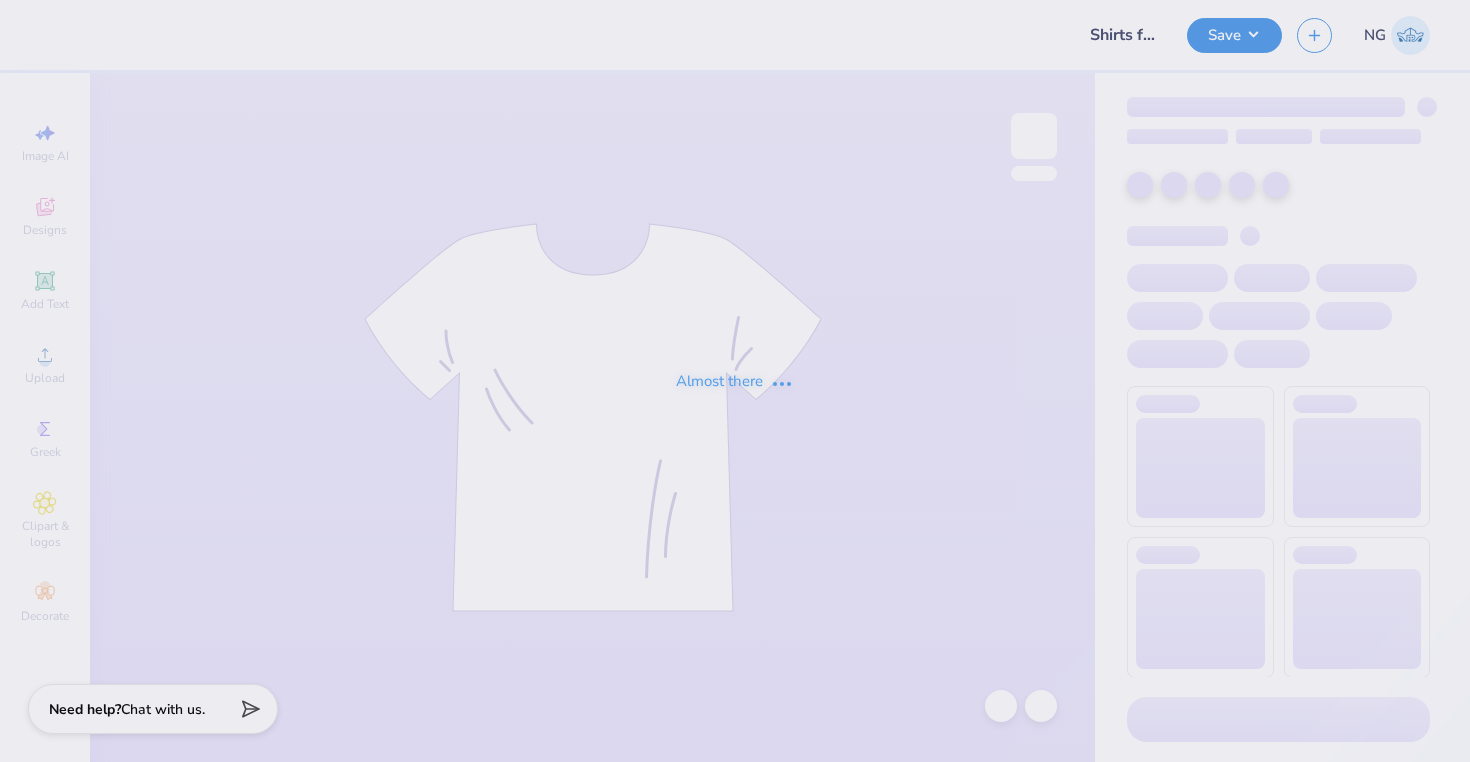 scroll, scrollTop: 0, scrollLeft: 0, axis: both 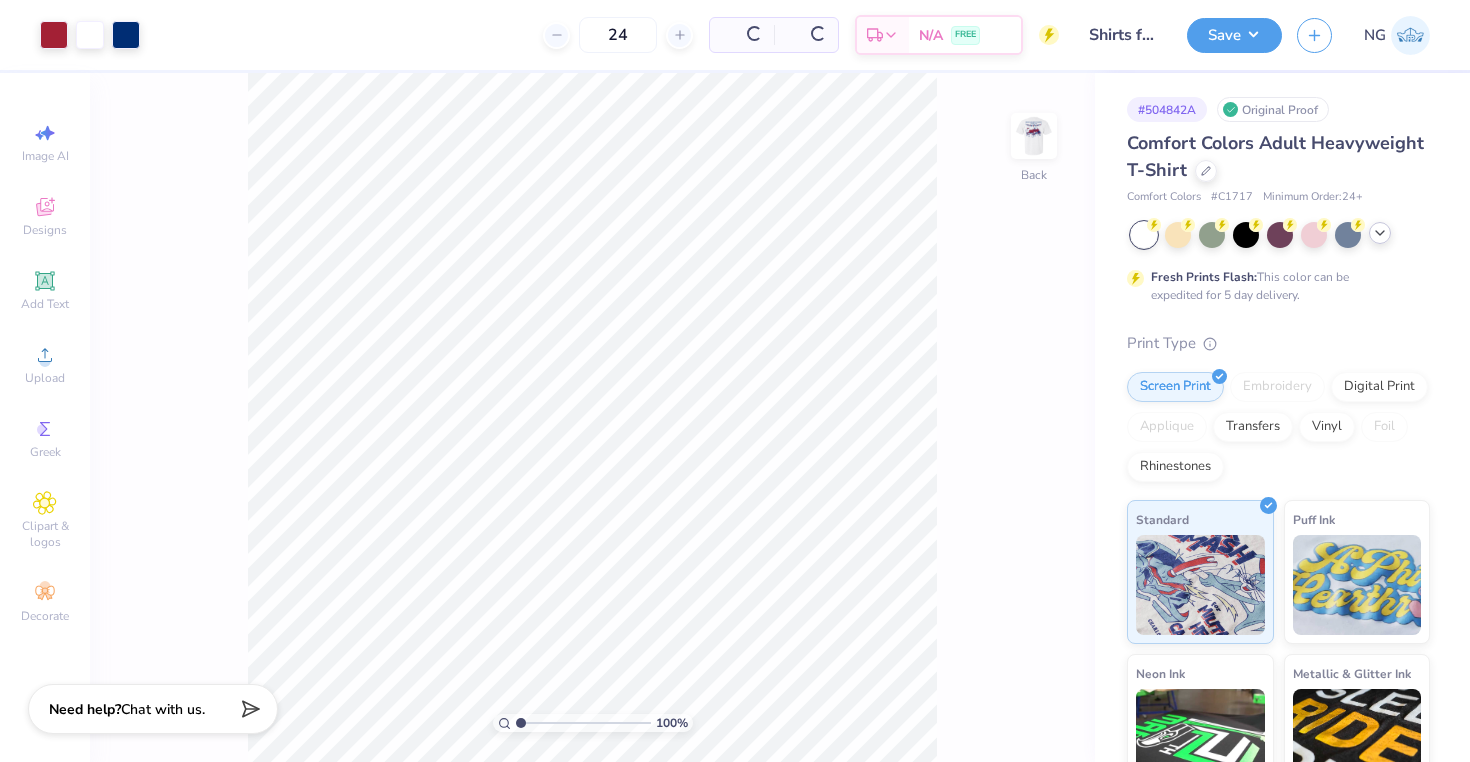 click 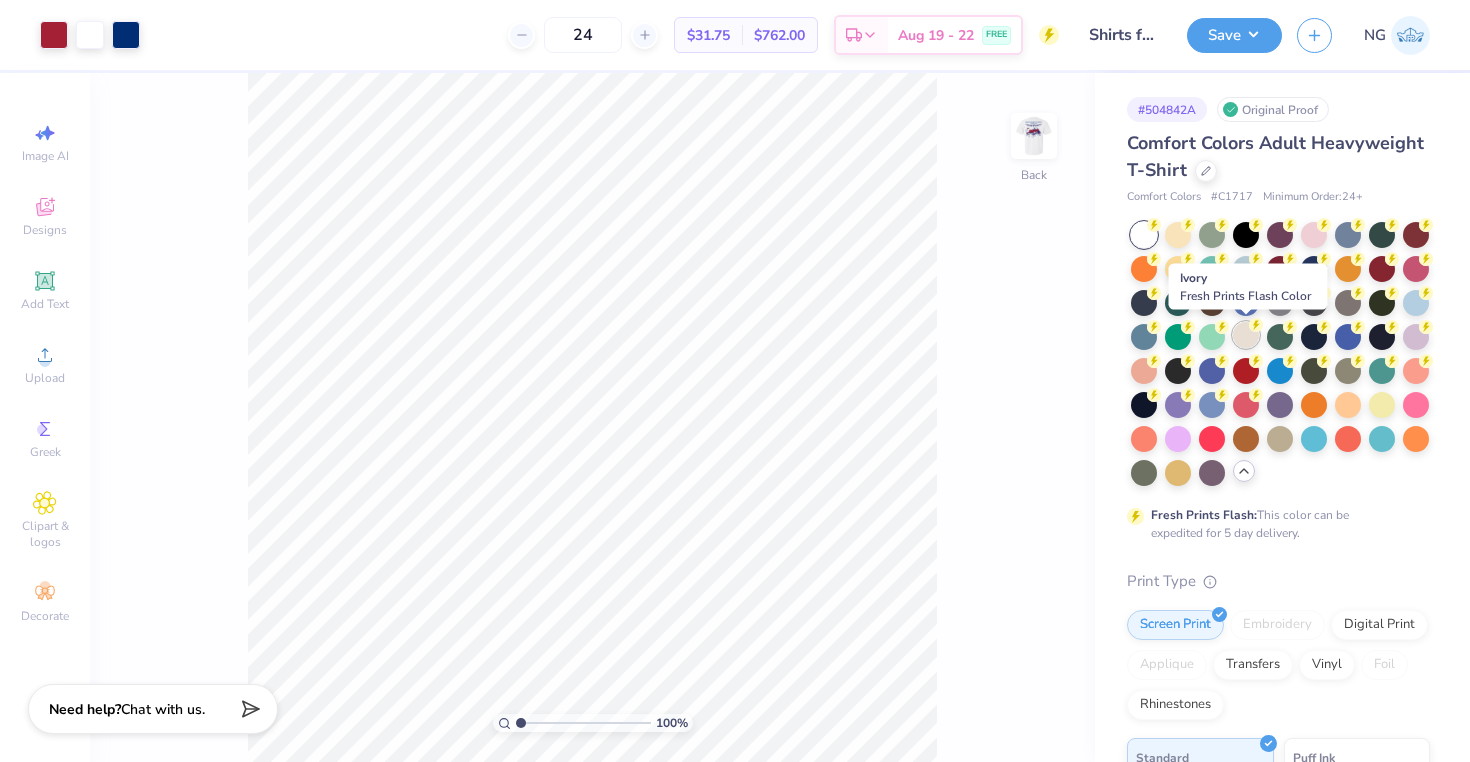 click 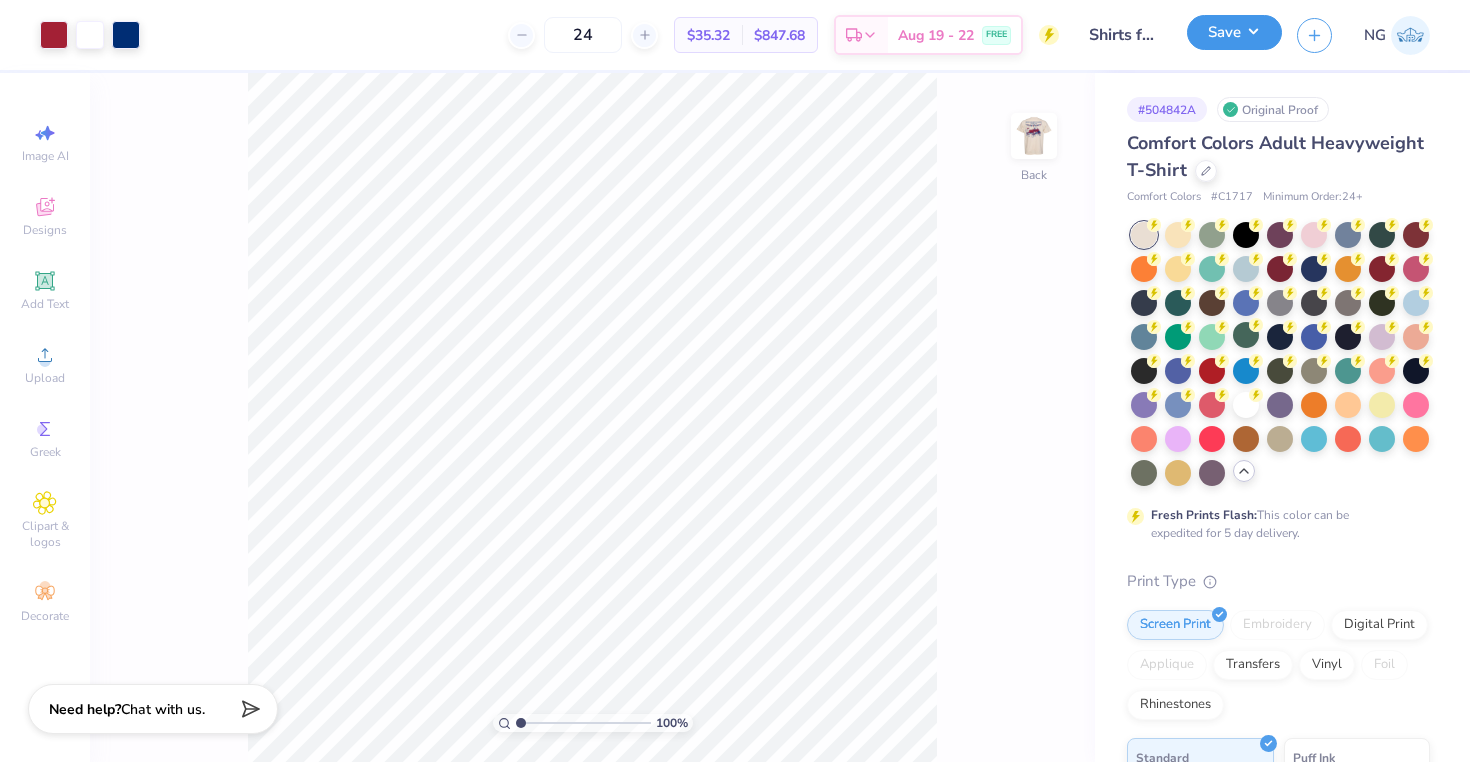 click on "Save" at bounding box center [1234, 32] 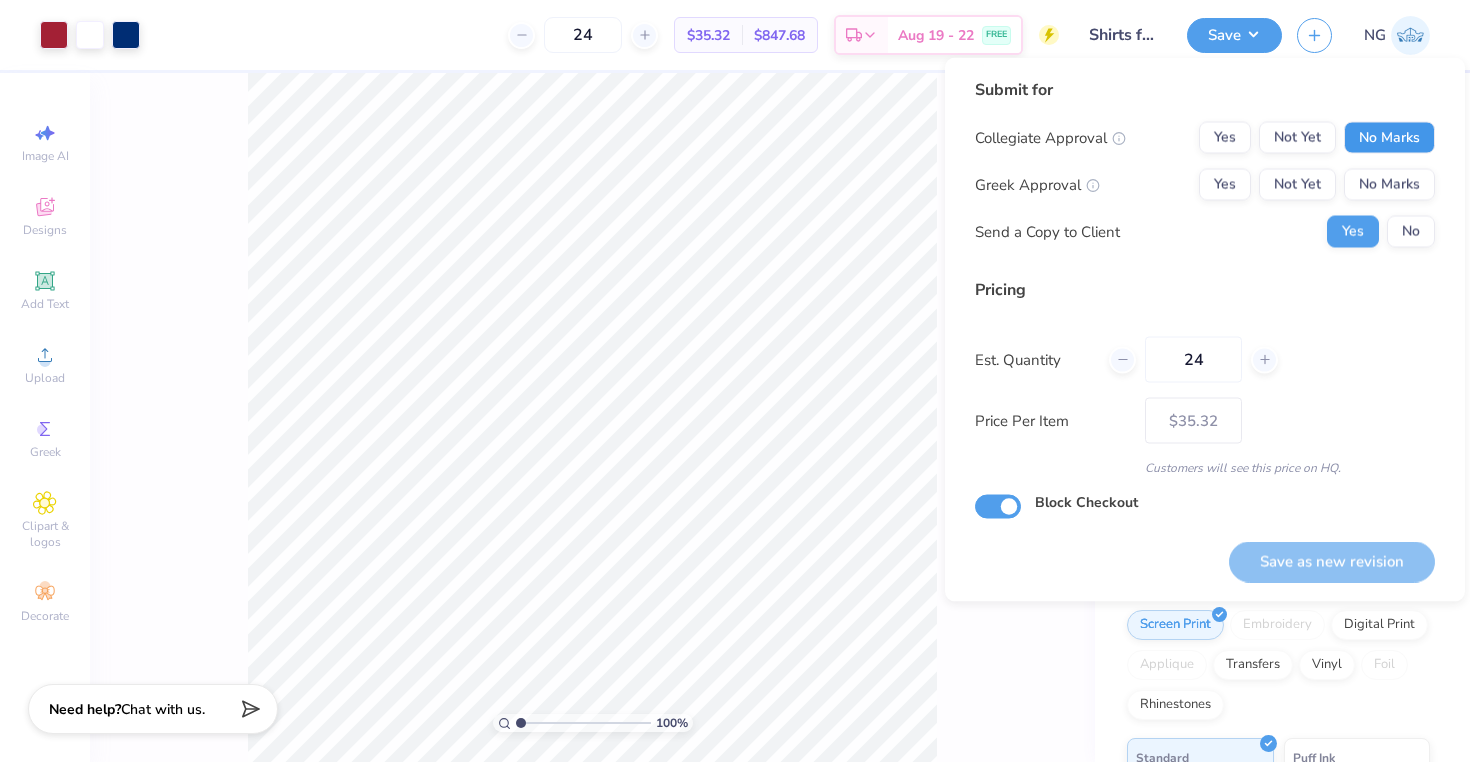 click on "No Marks" at bounding box center (1389, 138) 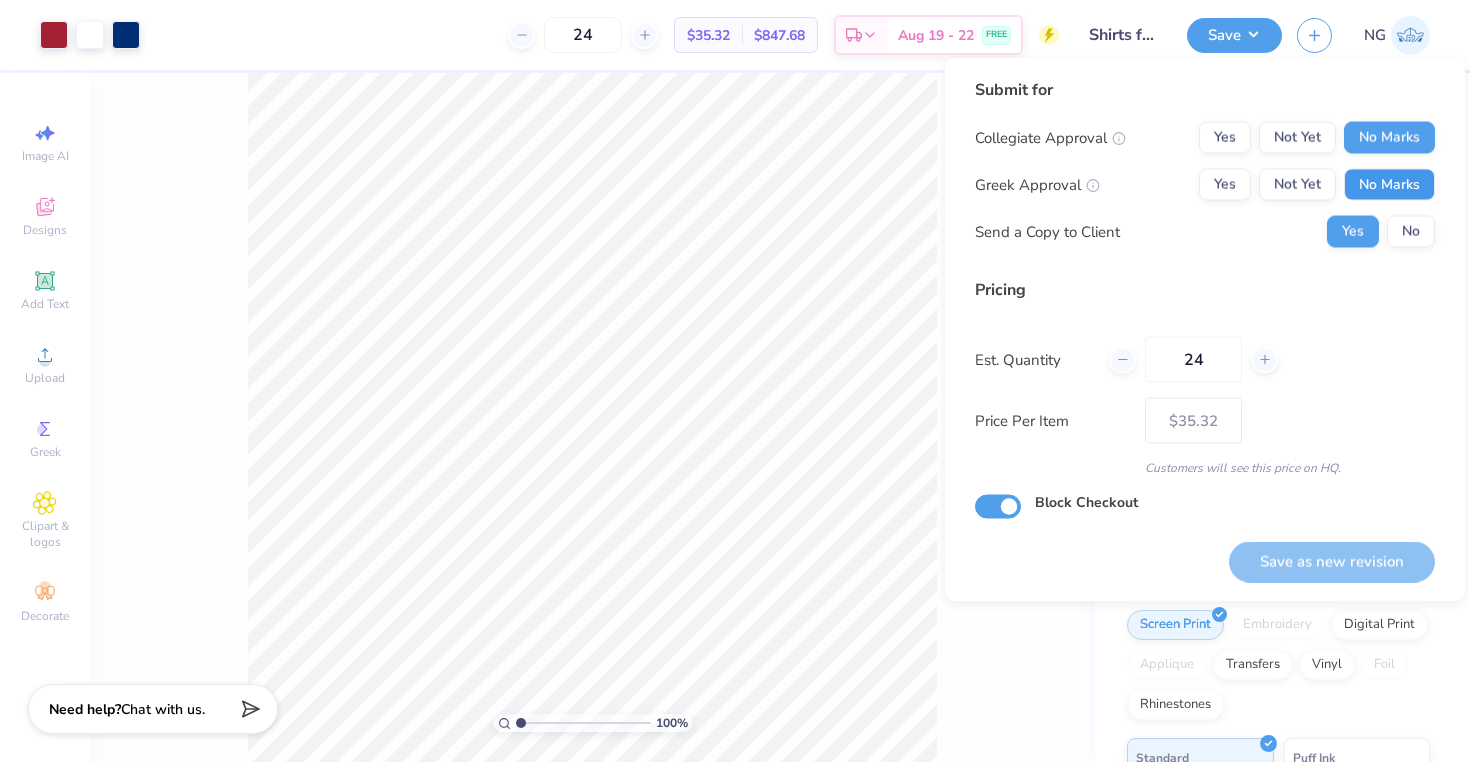 click on "No Marks" at bounding box center [1389, 185] 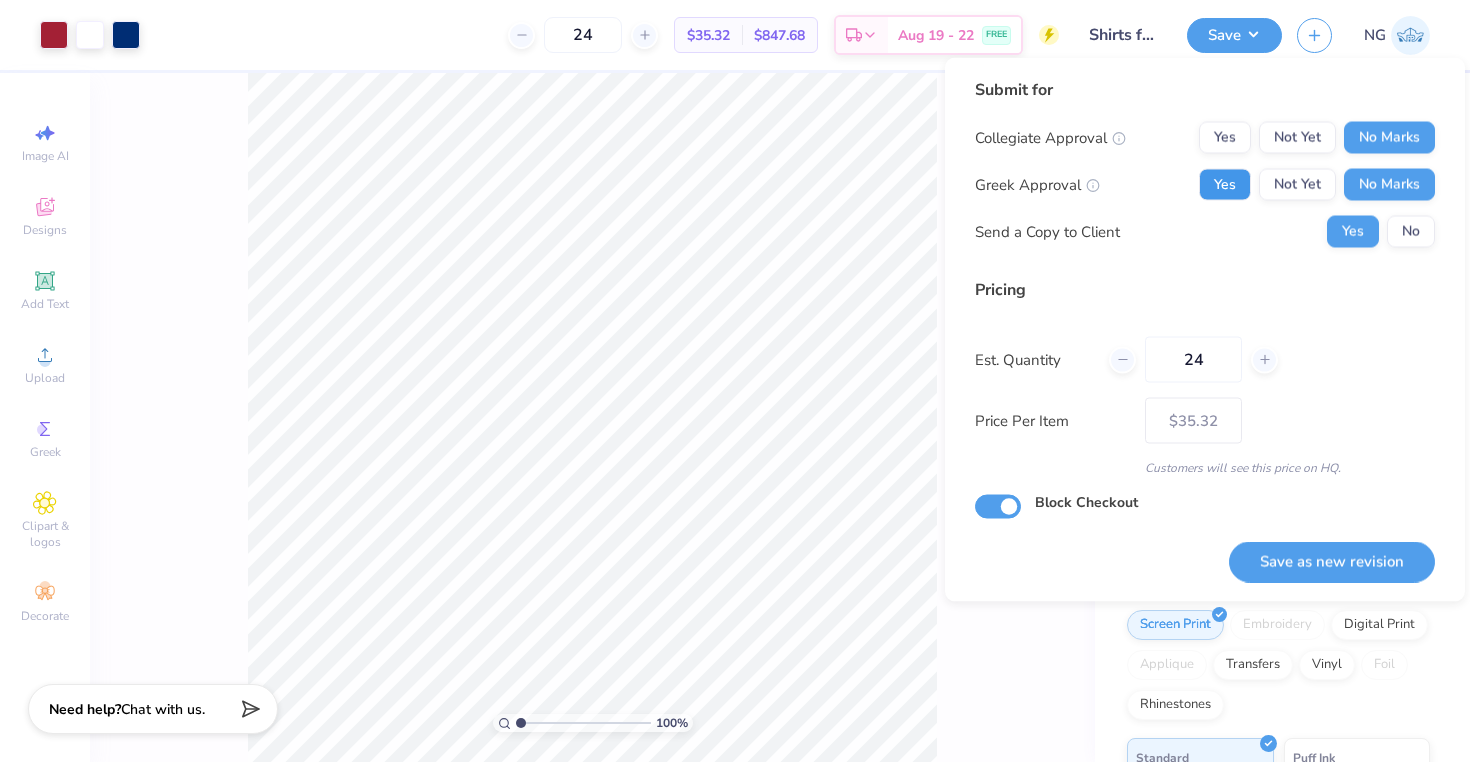 click on "Yes" at bounding box center (1225, 185) 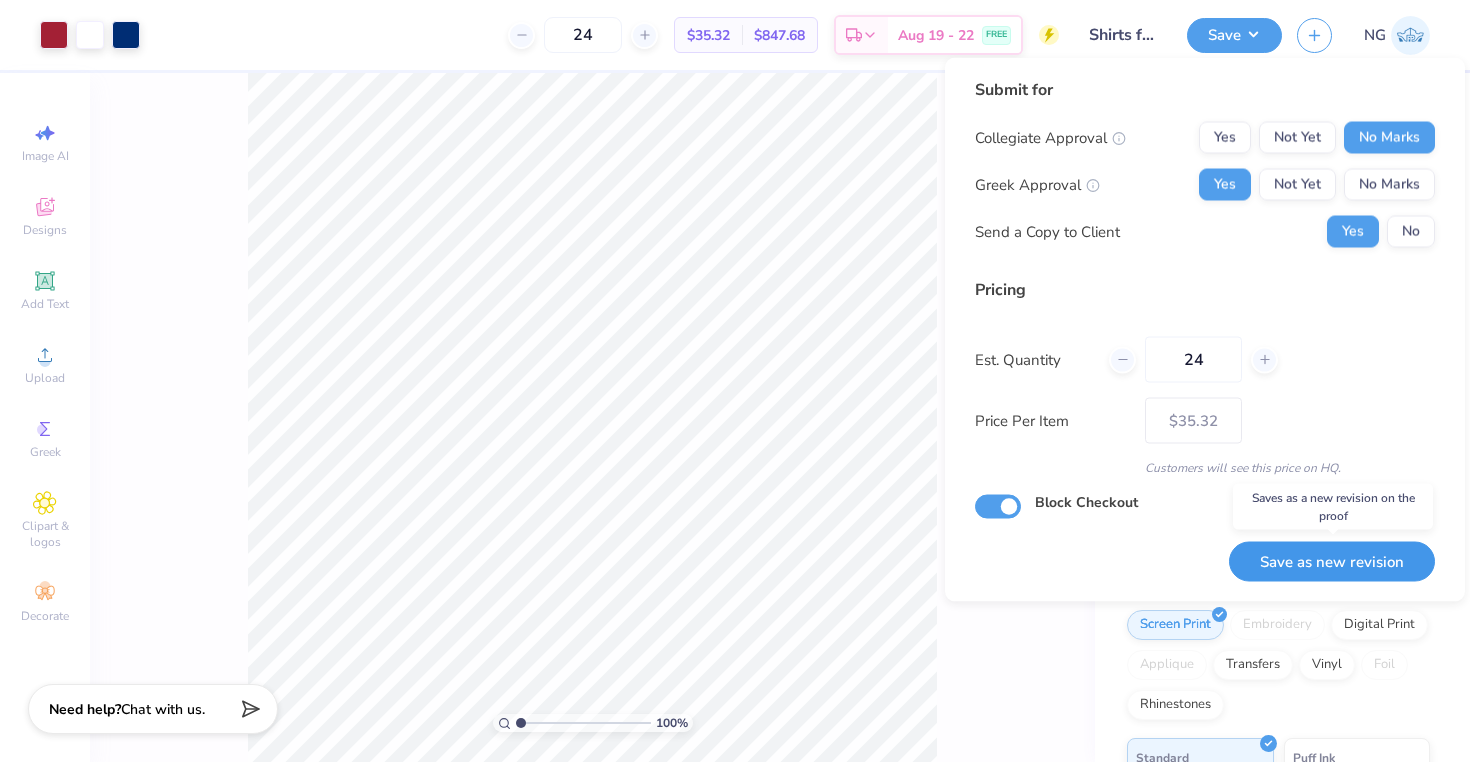 click on "Save as new revision" at bounding box center (1332, 561) 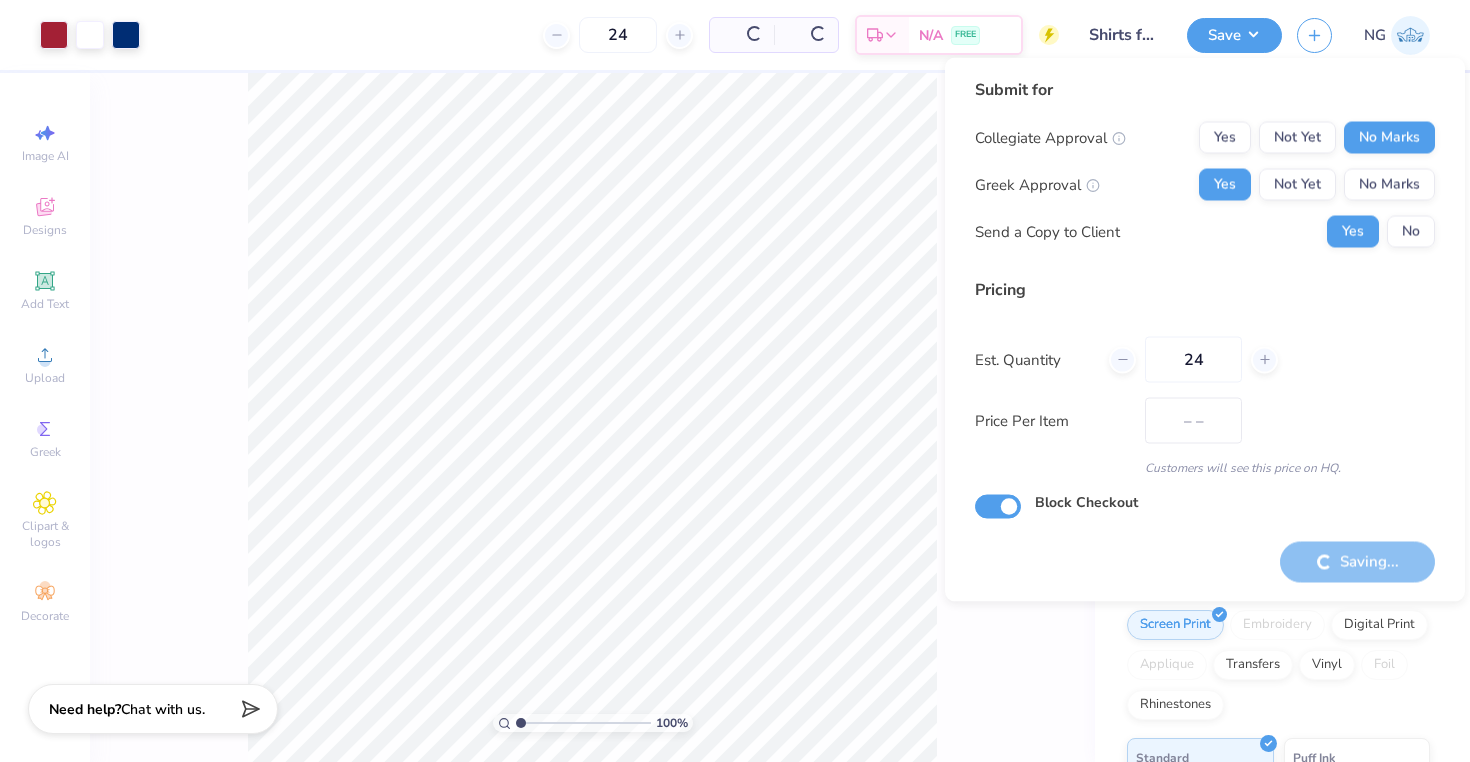 type on "$35.32" 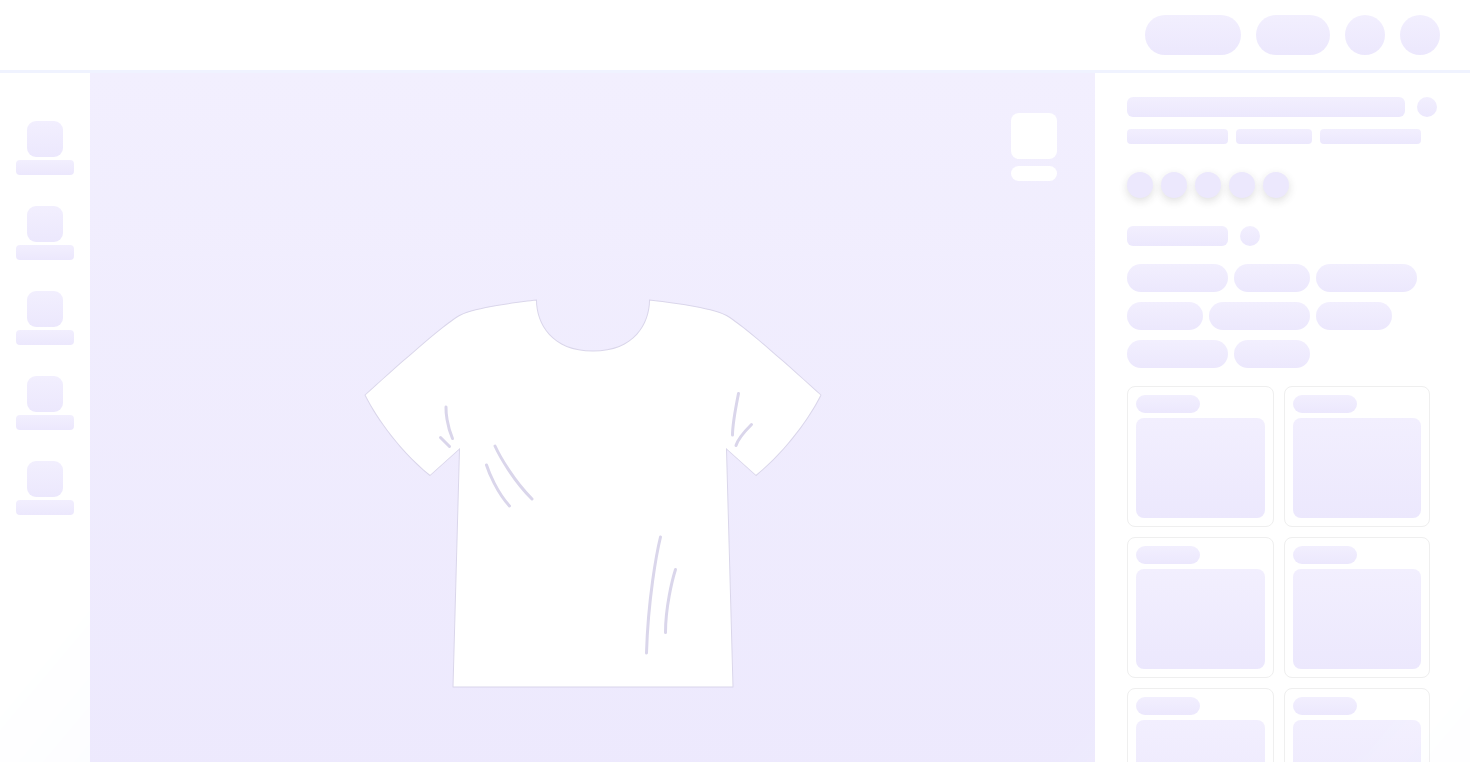 scroll, scrollTop: 0, scrollLeft: 0, axis: both 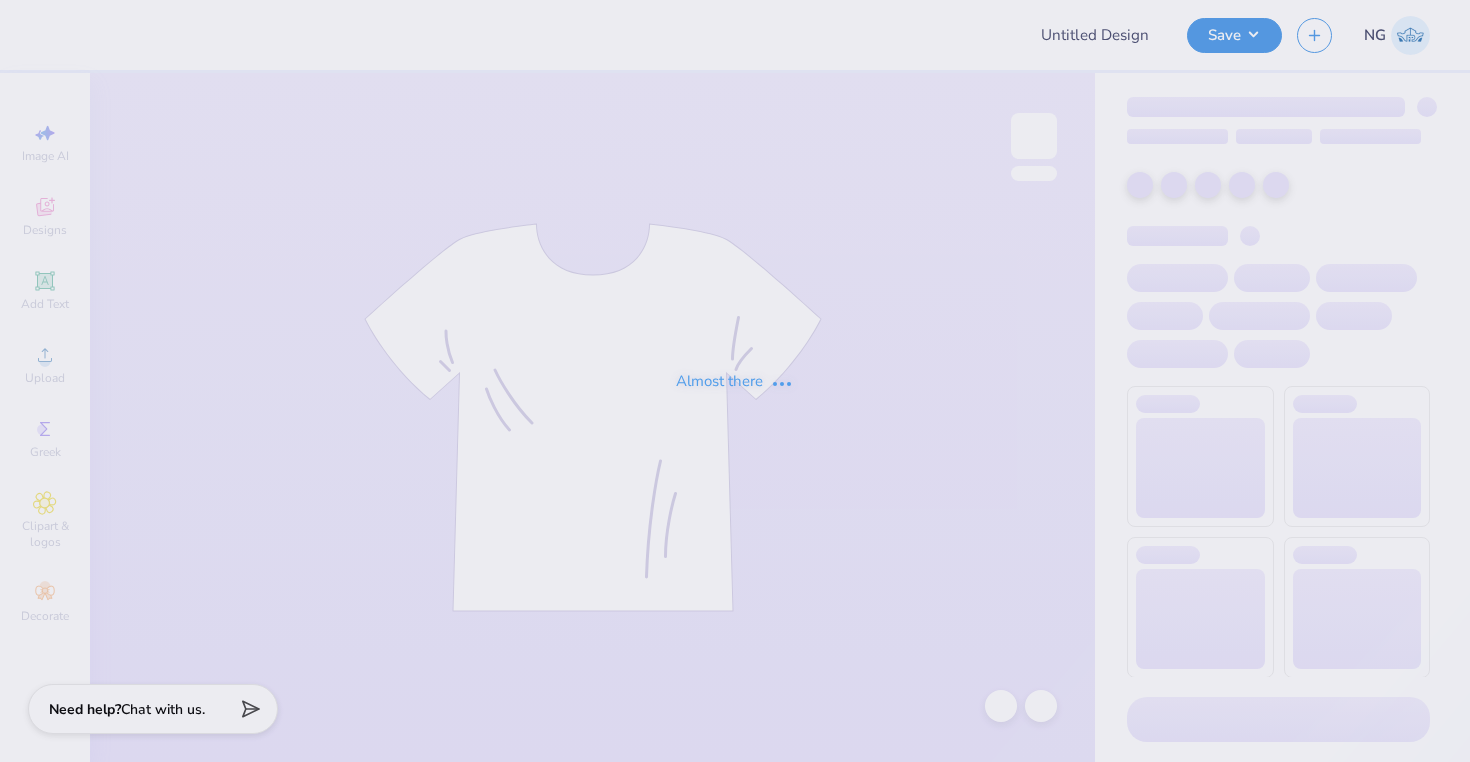 type on "Shirts for tailgate" 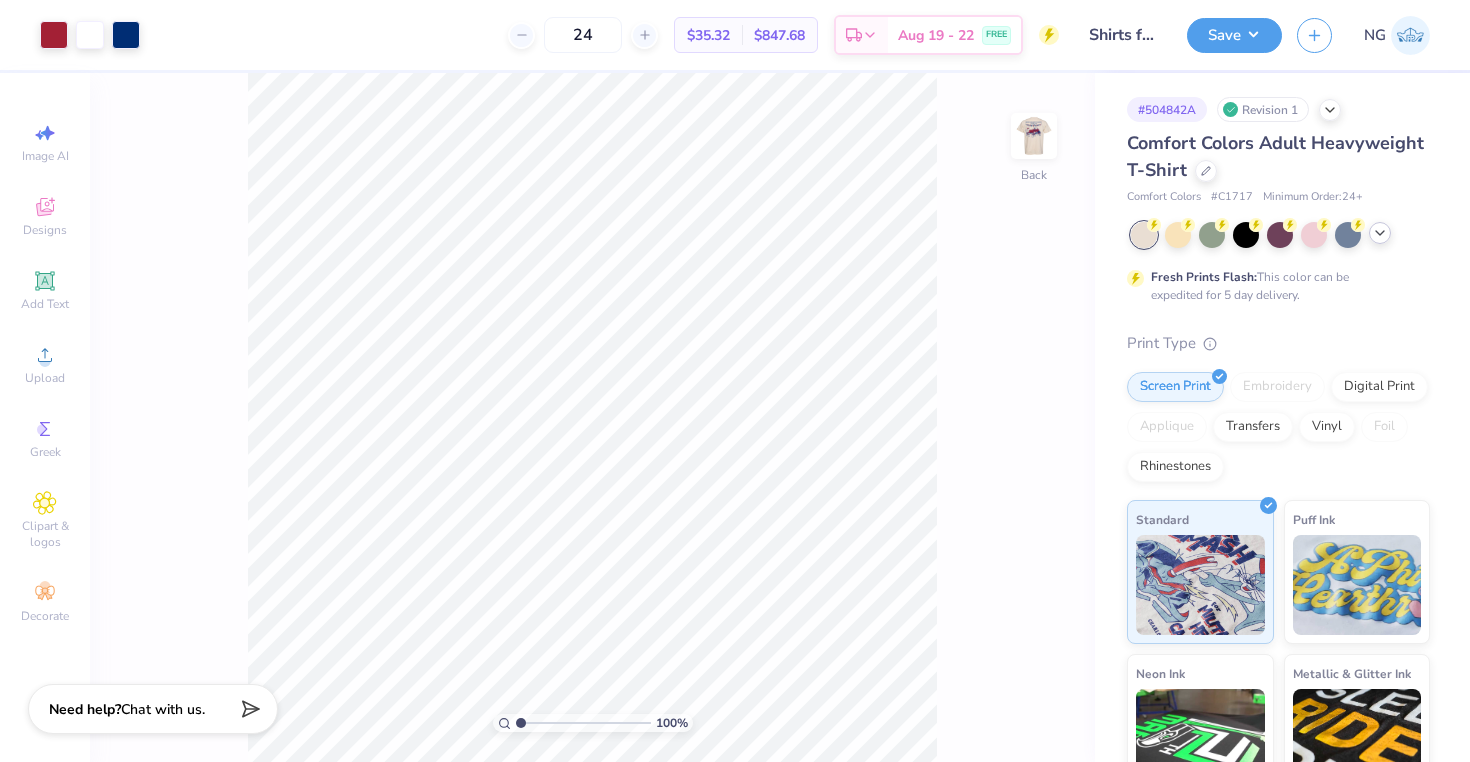 click 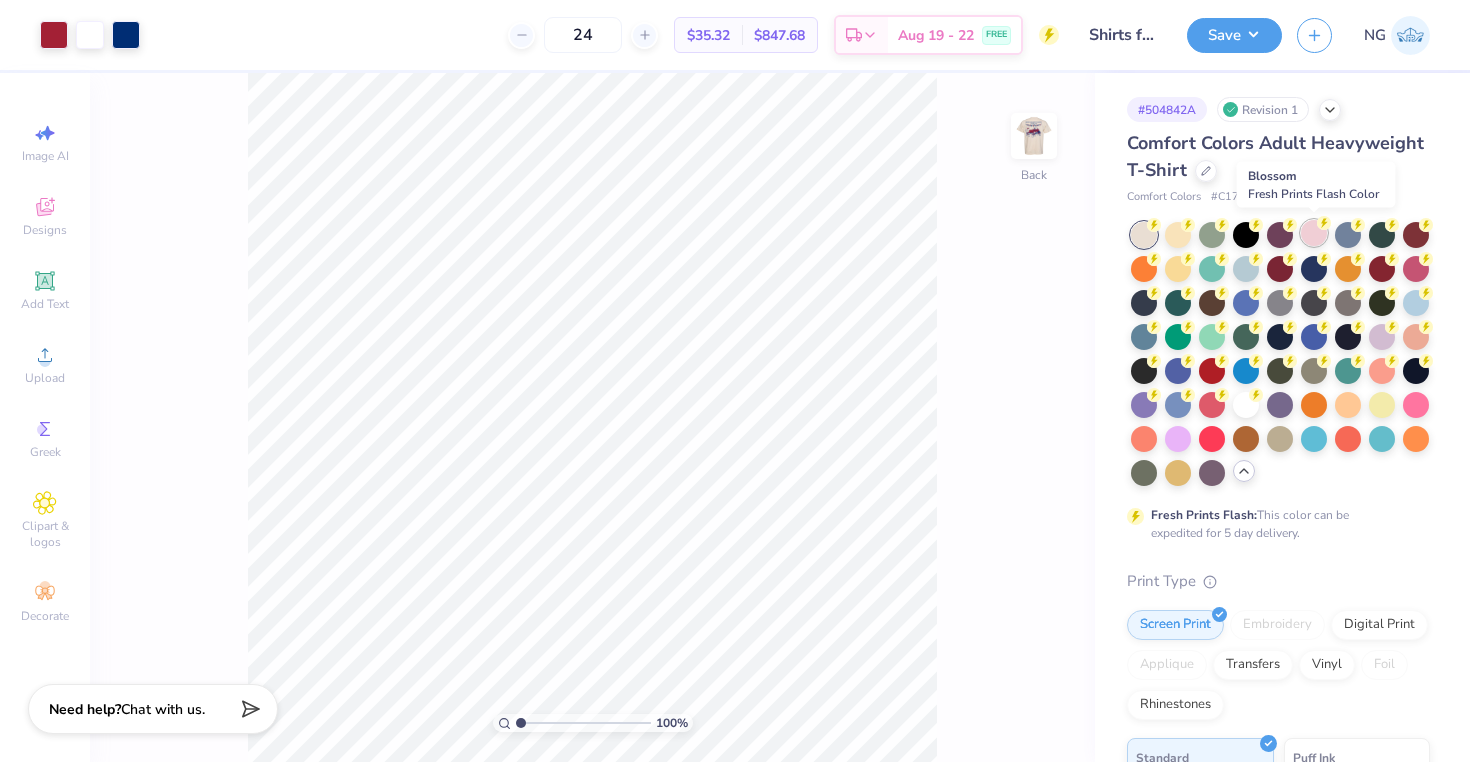 click at bounding box center (1314, 233) 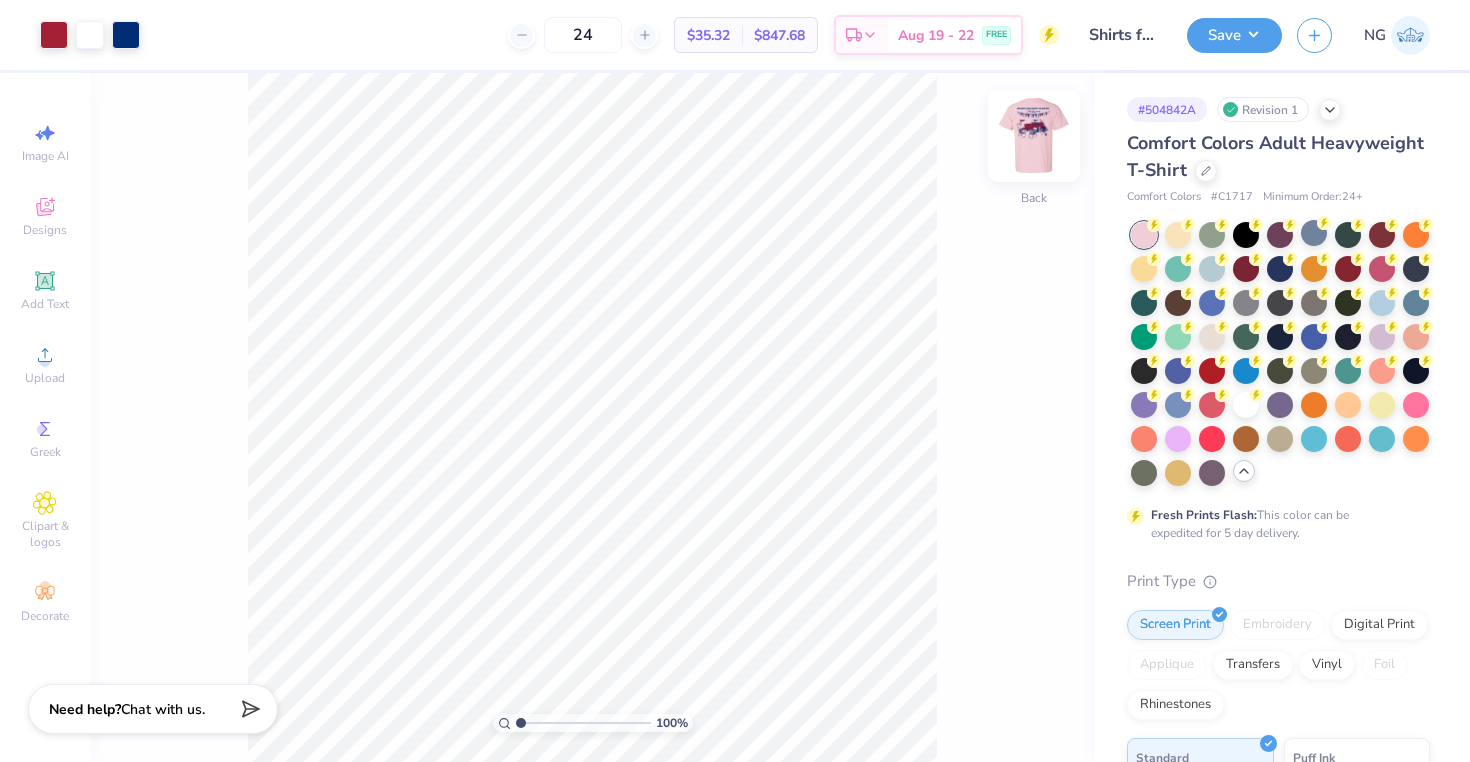 click at bounding box center (1034, 136) 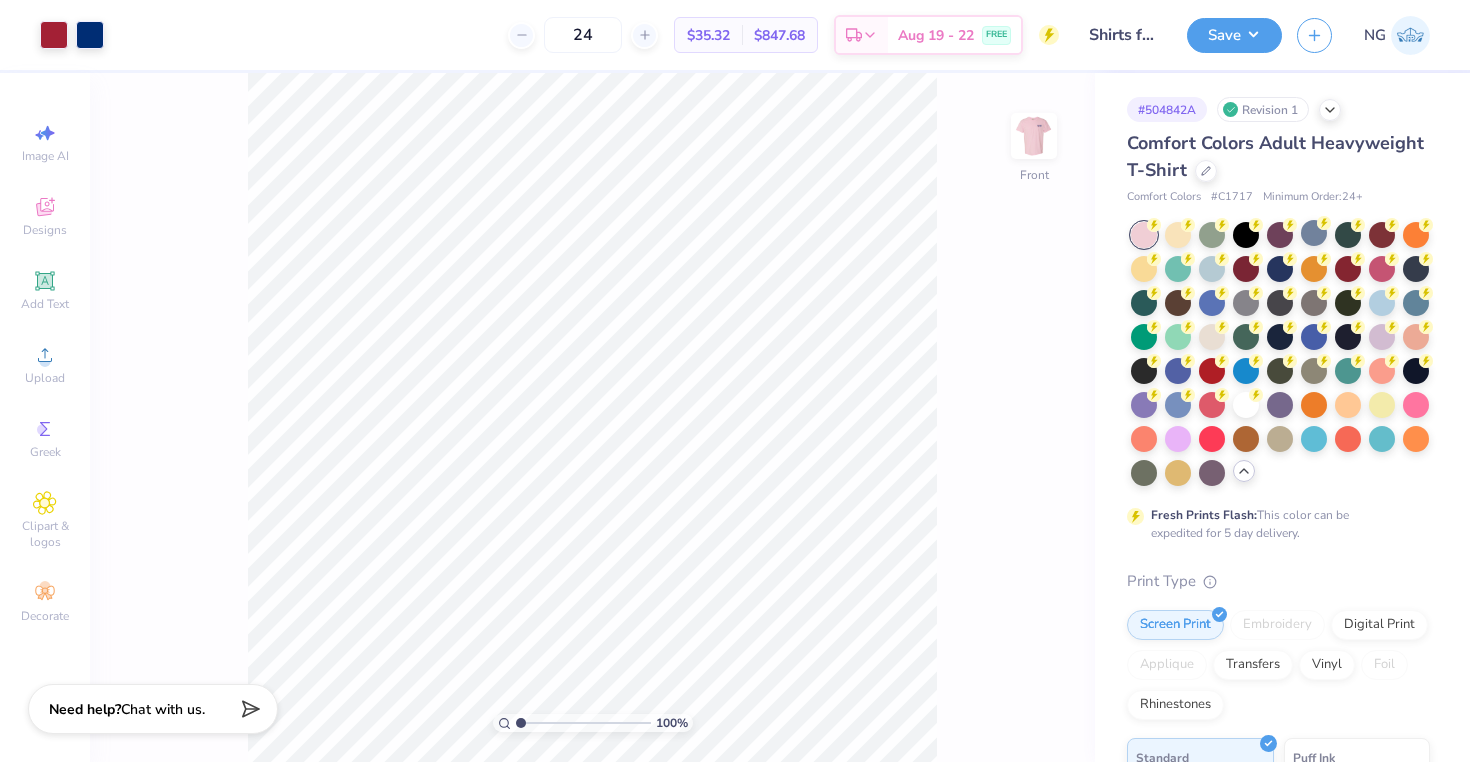 click at bounding box center [1144, 235] 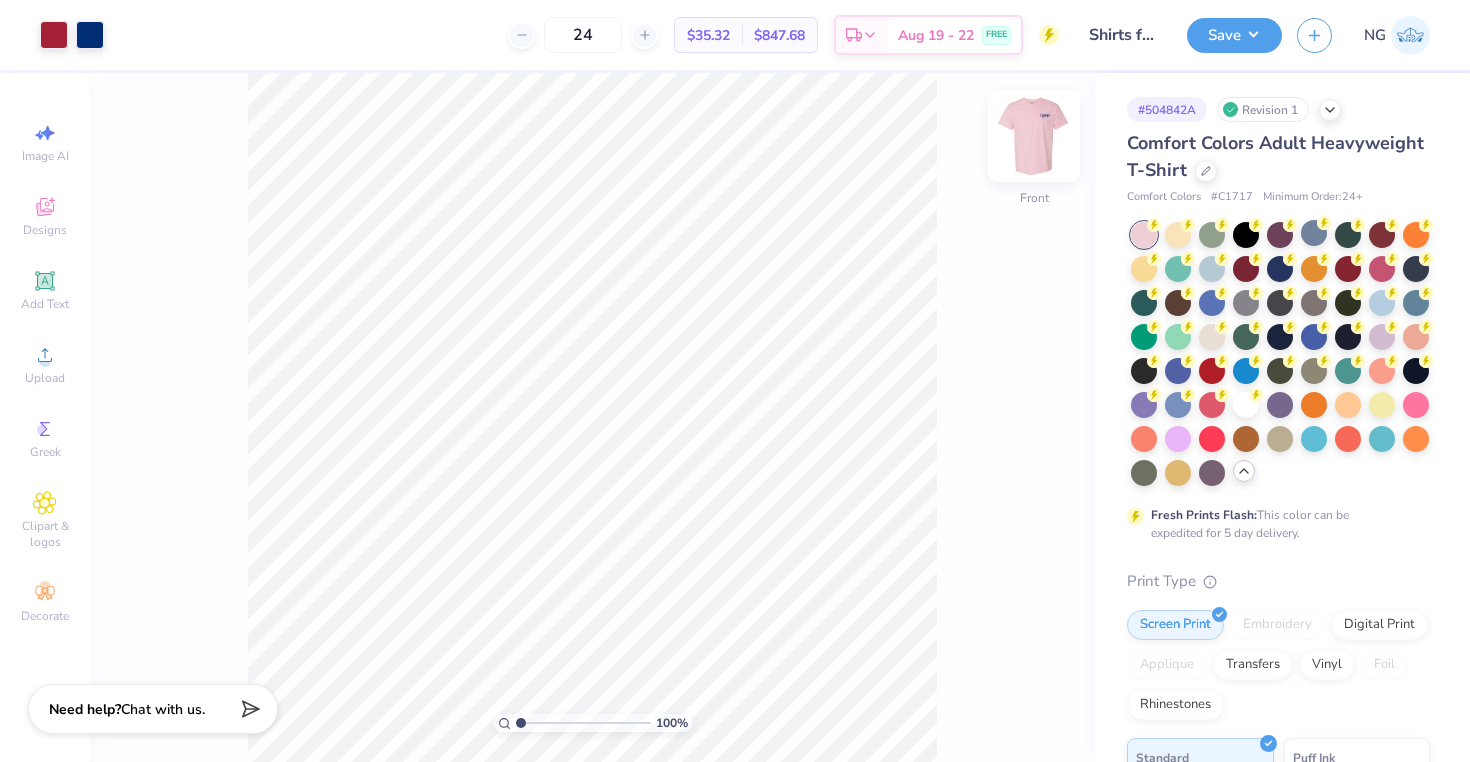 click at bounding box center [1034, 136] 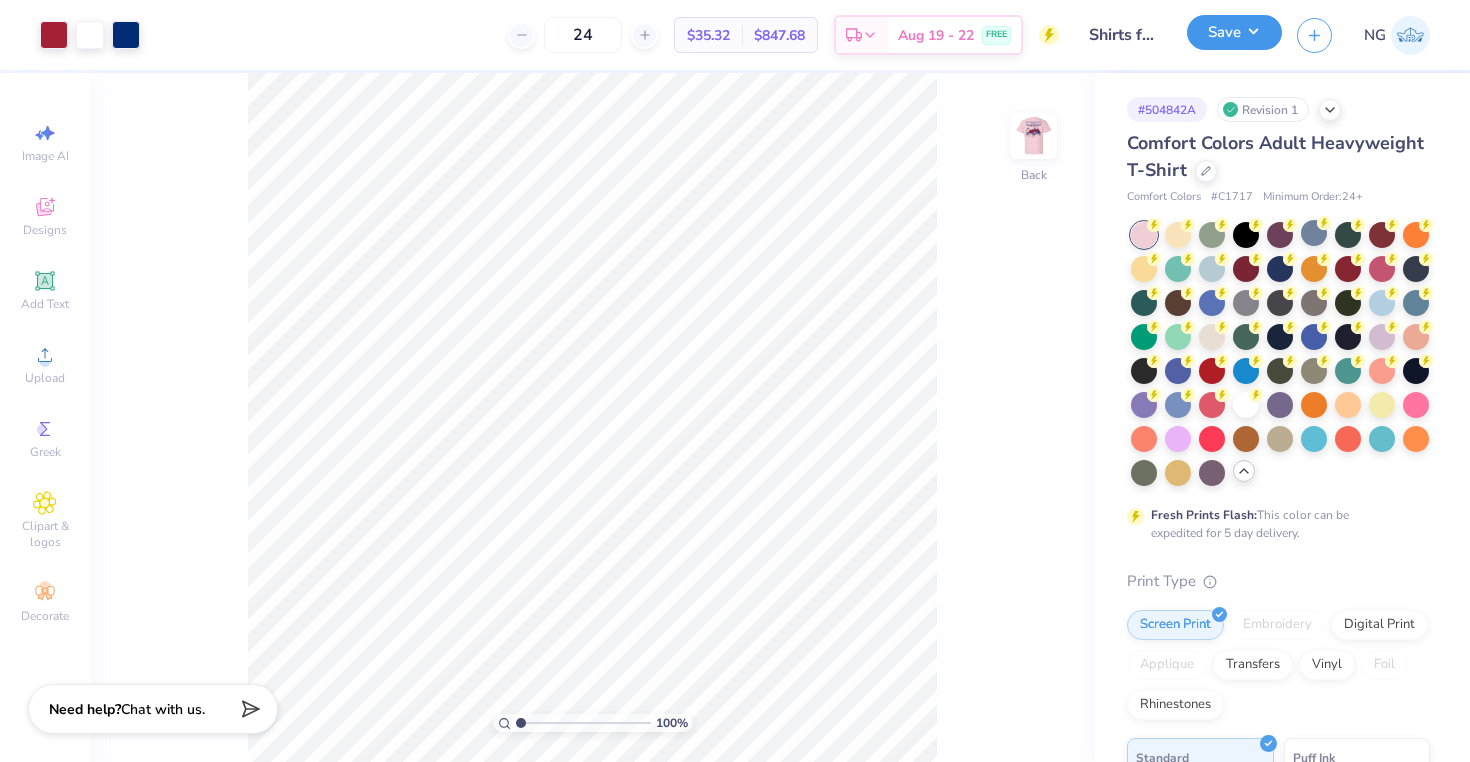 click on "Save" at bounding box center [1234, 32] 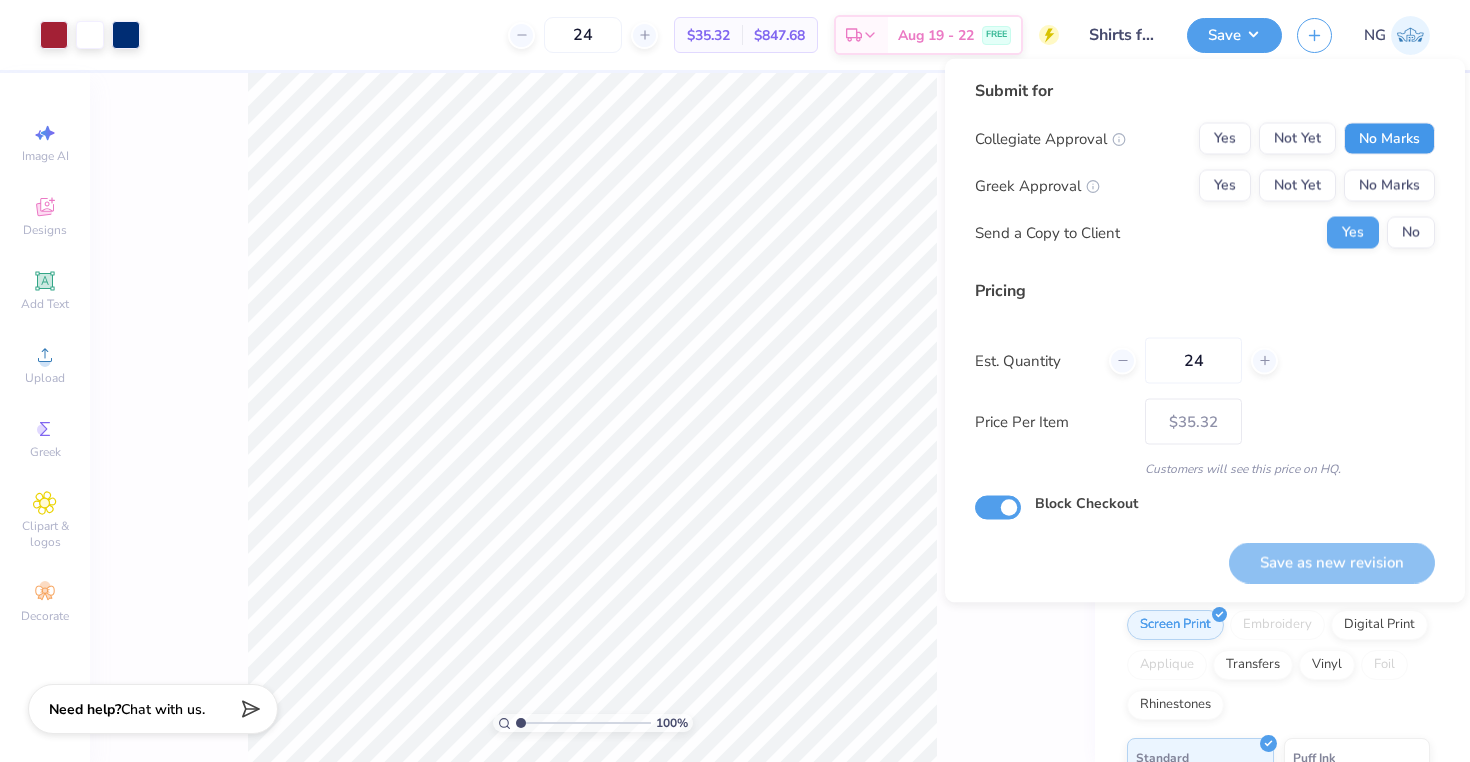 click on "No Marks" at bounding box center (1389, 139) 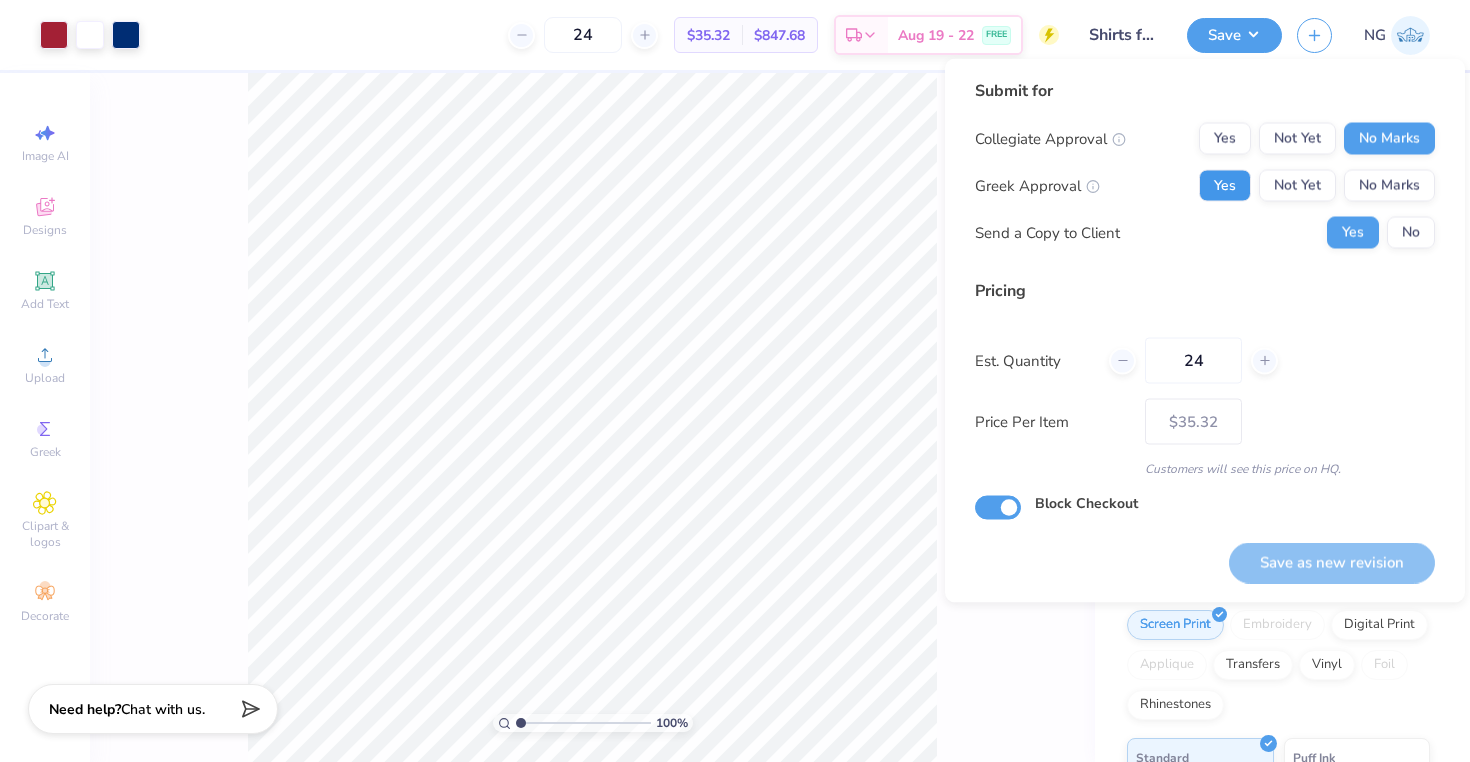click on "Yes" at bounding box center (1225, 186) 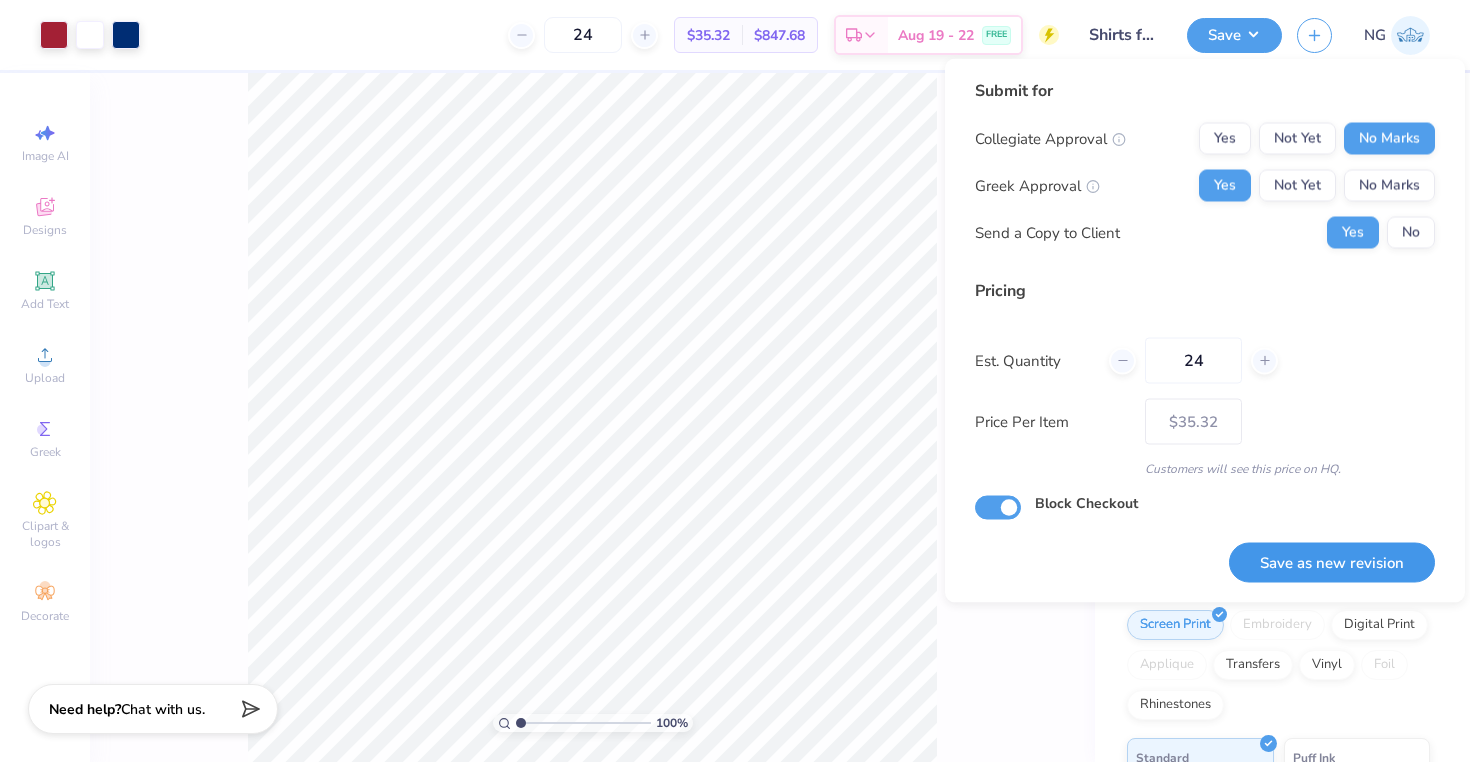 click on "Save as new revision" at bounding box center [1332, 562] 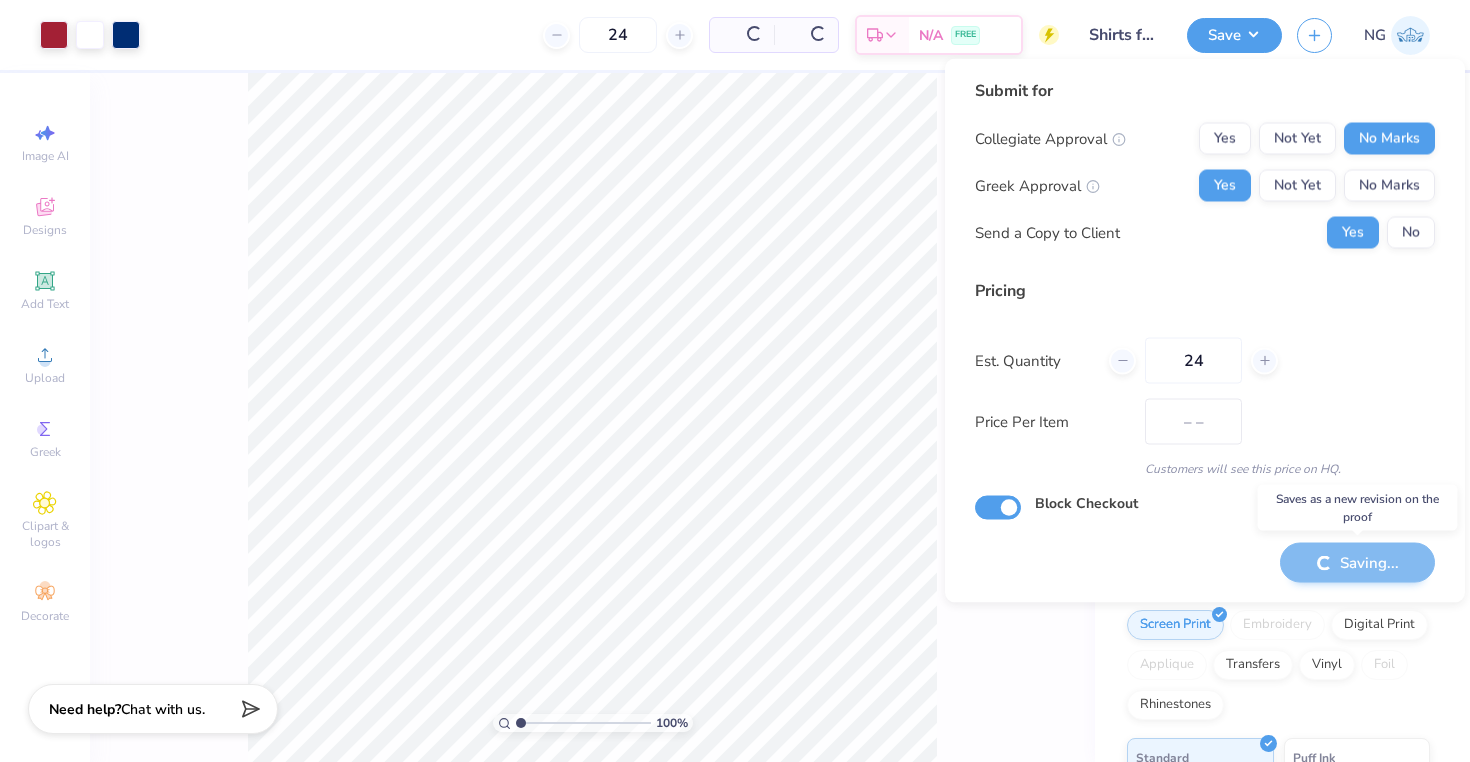 type on "$35.32" 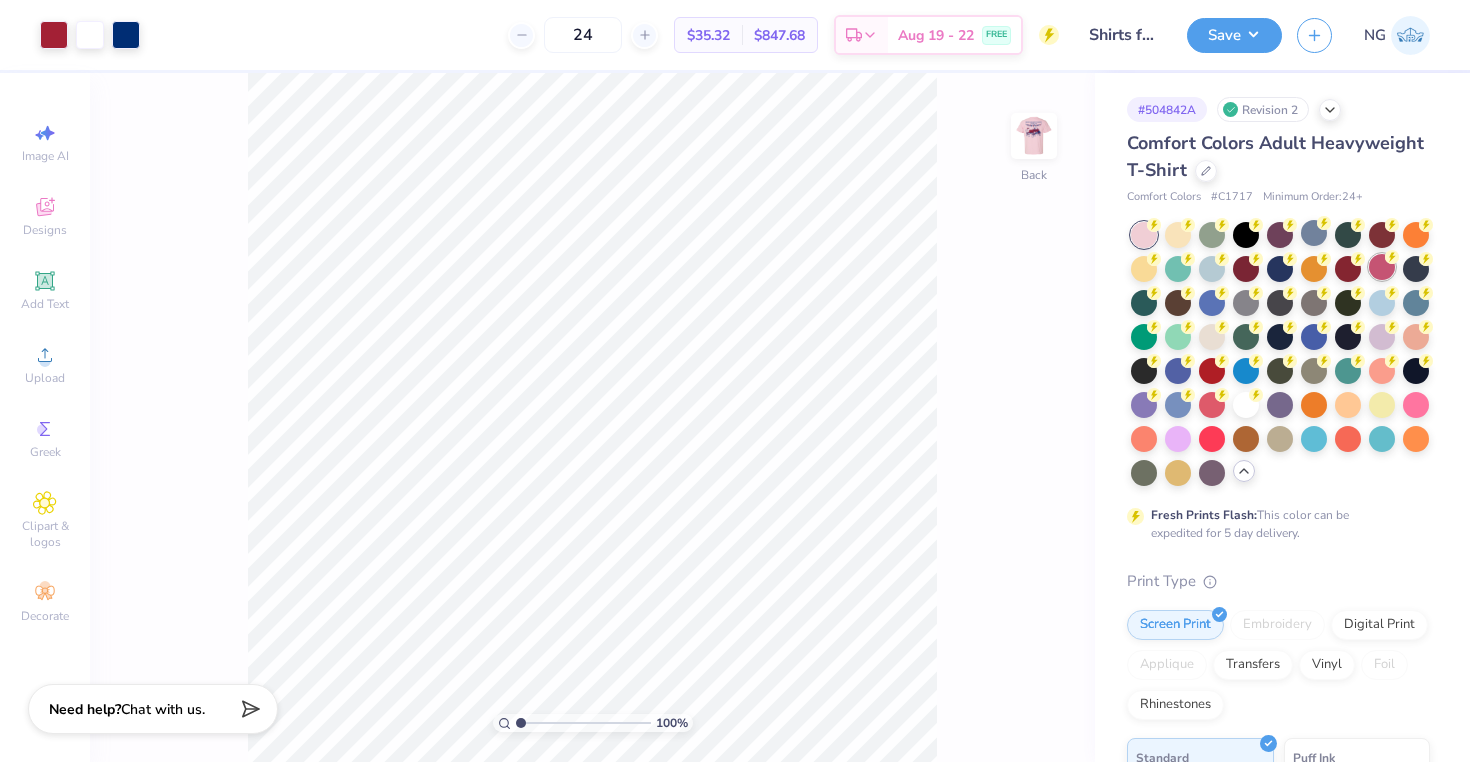 click at bounding box center (1280, 354) 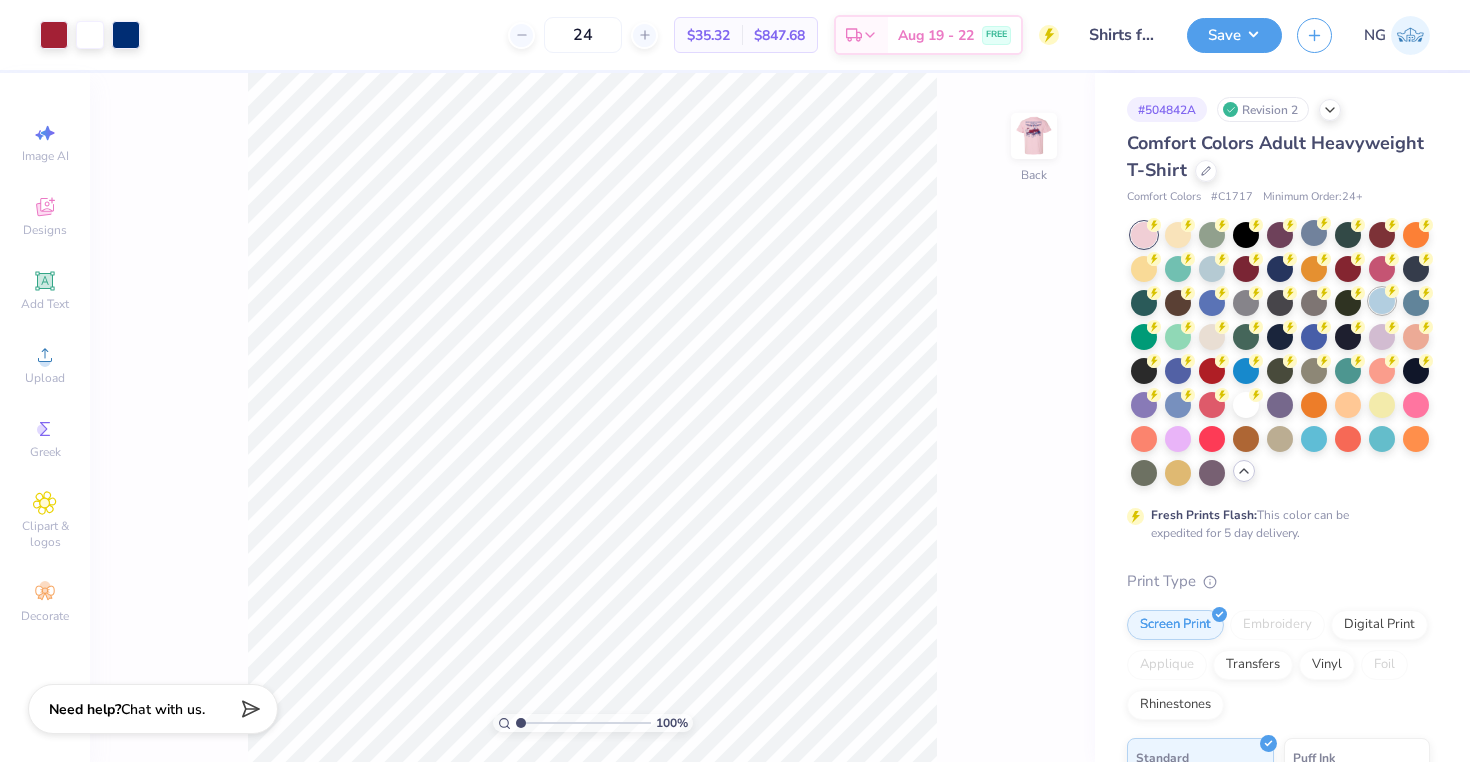 click at bounding box center [1382, 301] 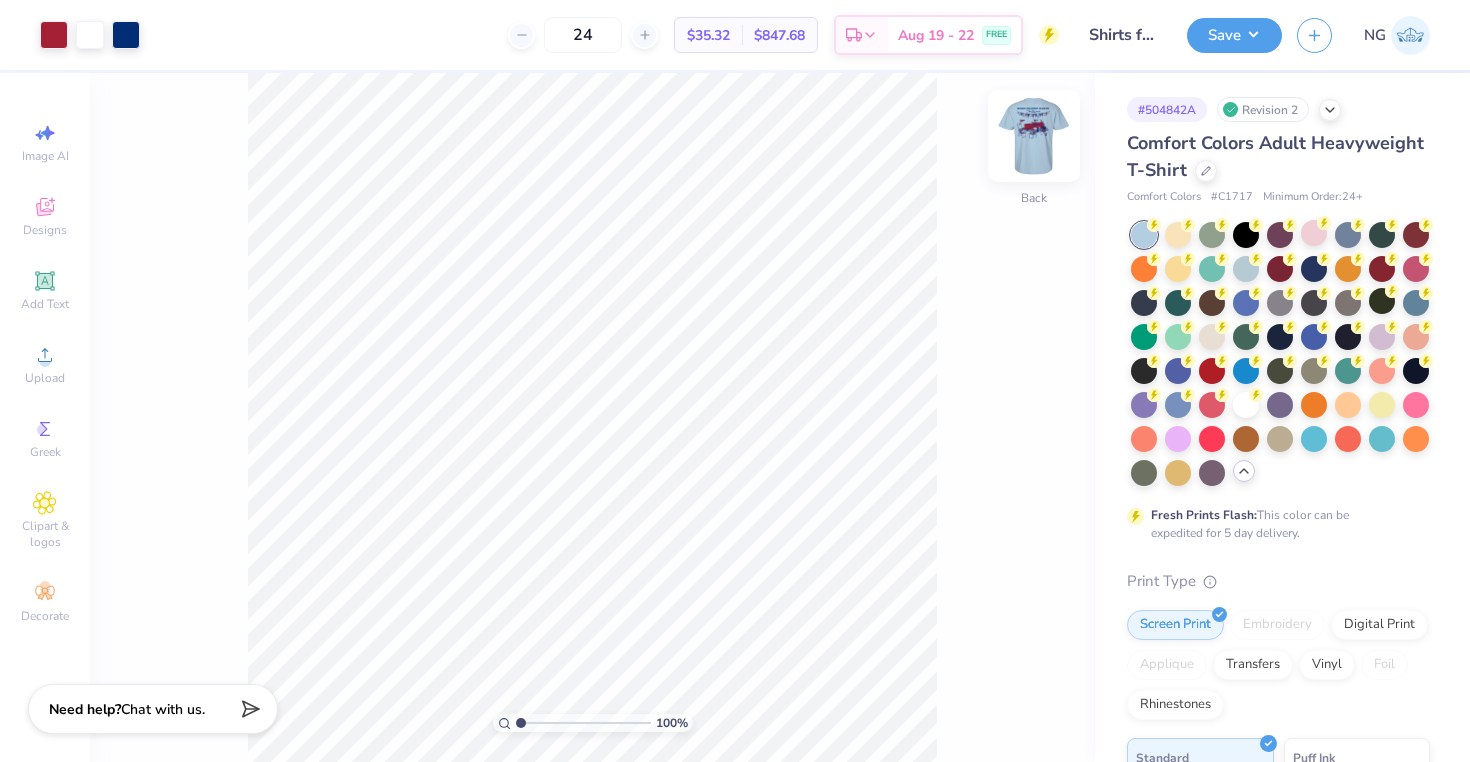 click at bounding box center (1034, 136) 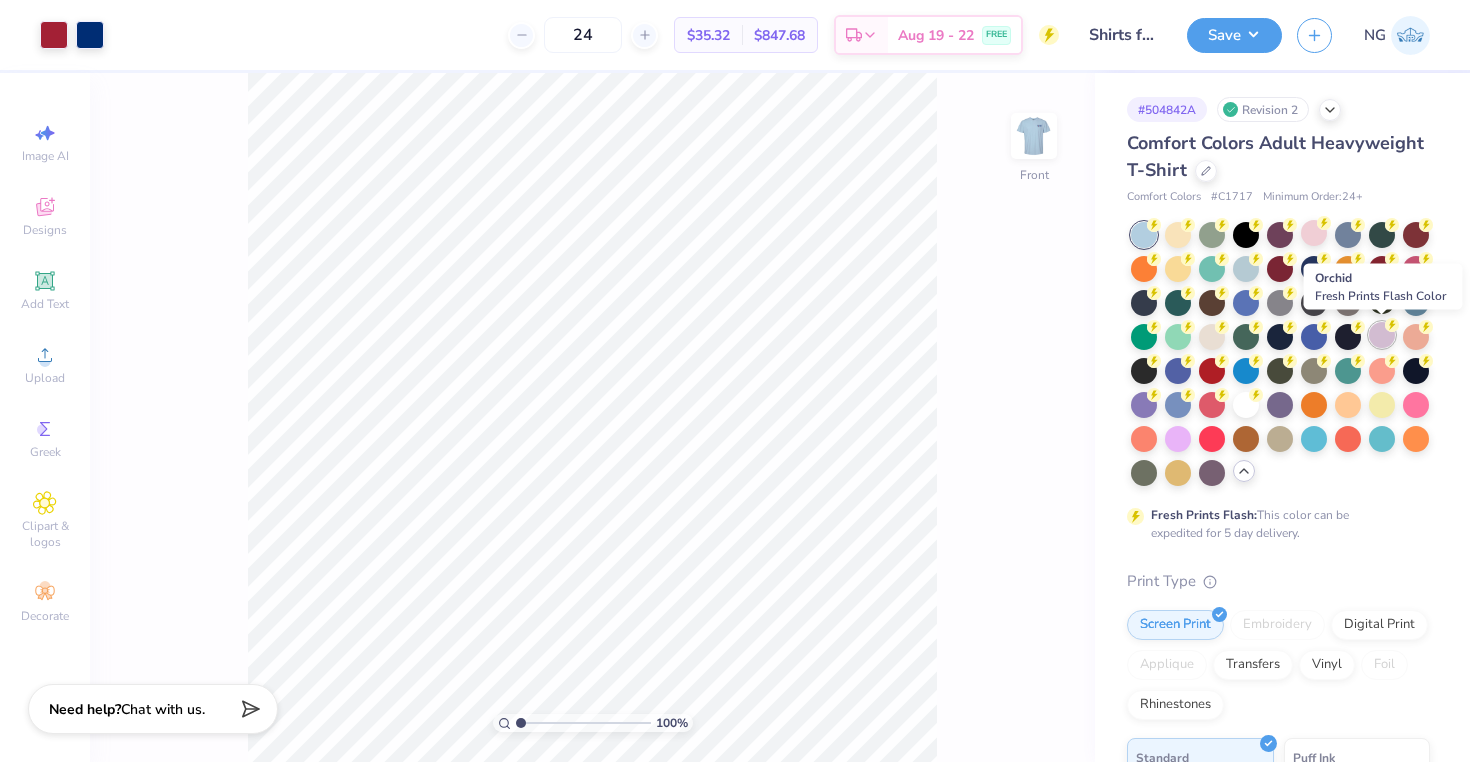 click at bounding box center (1382, 335) 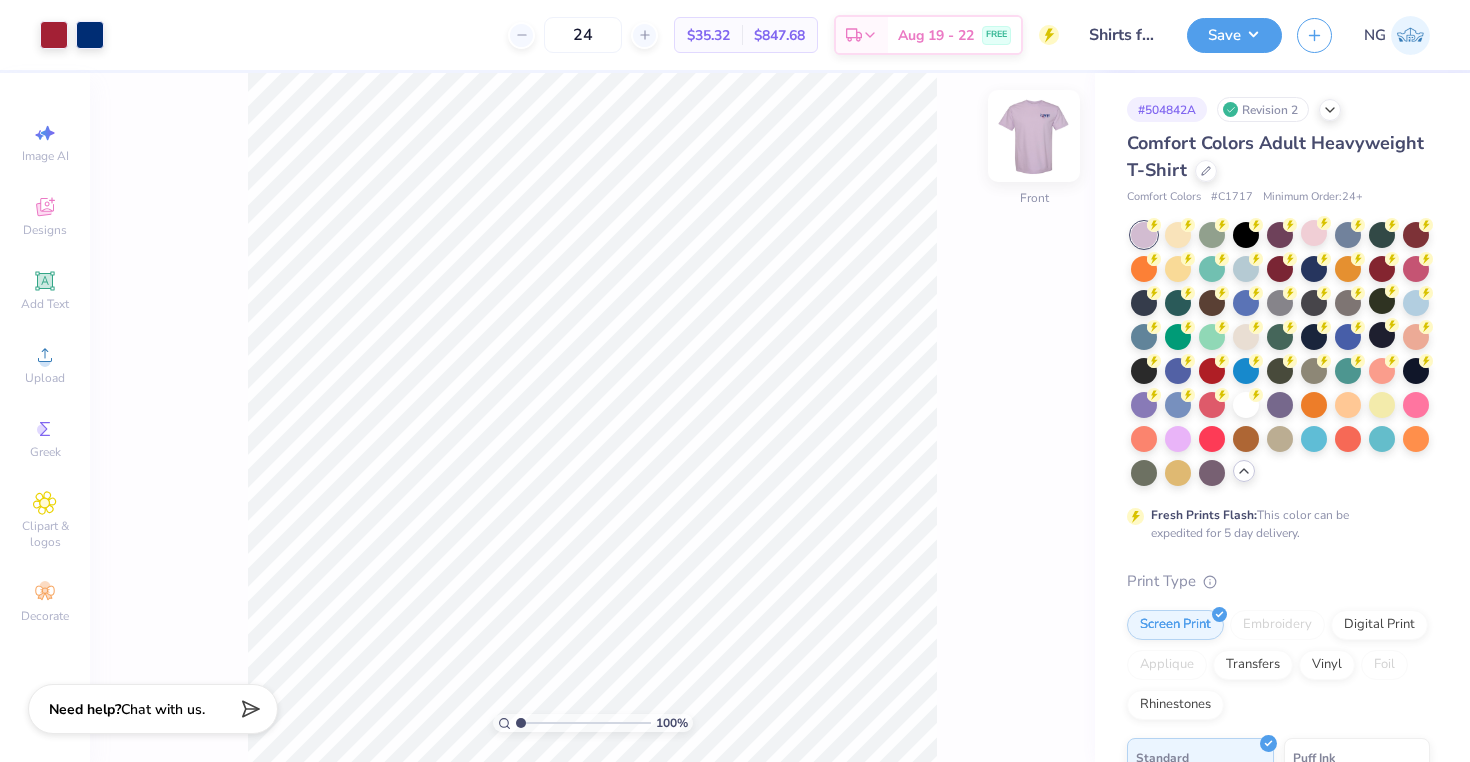 click at bounding box center [1034, 136] 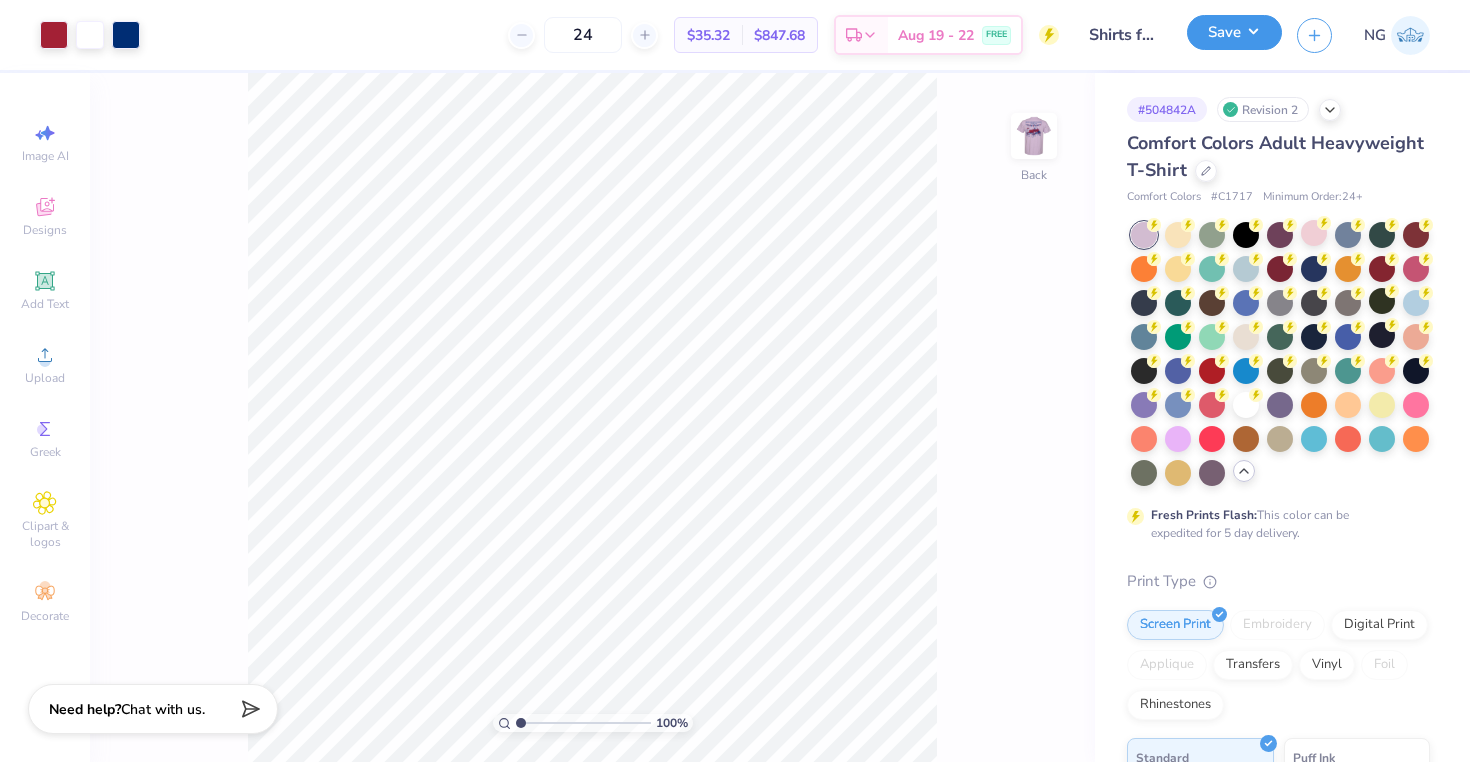 click on "Save" at bounding box center [1234, 32] 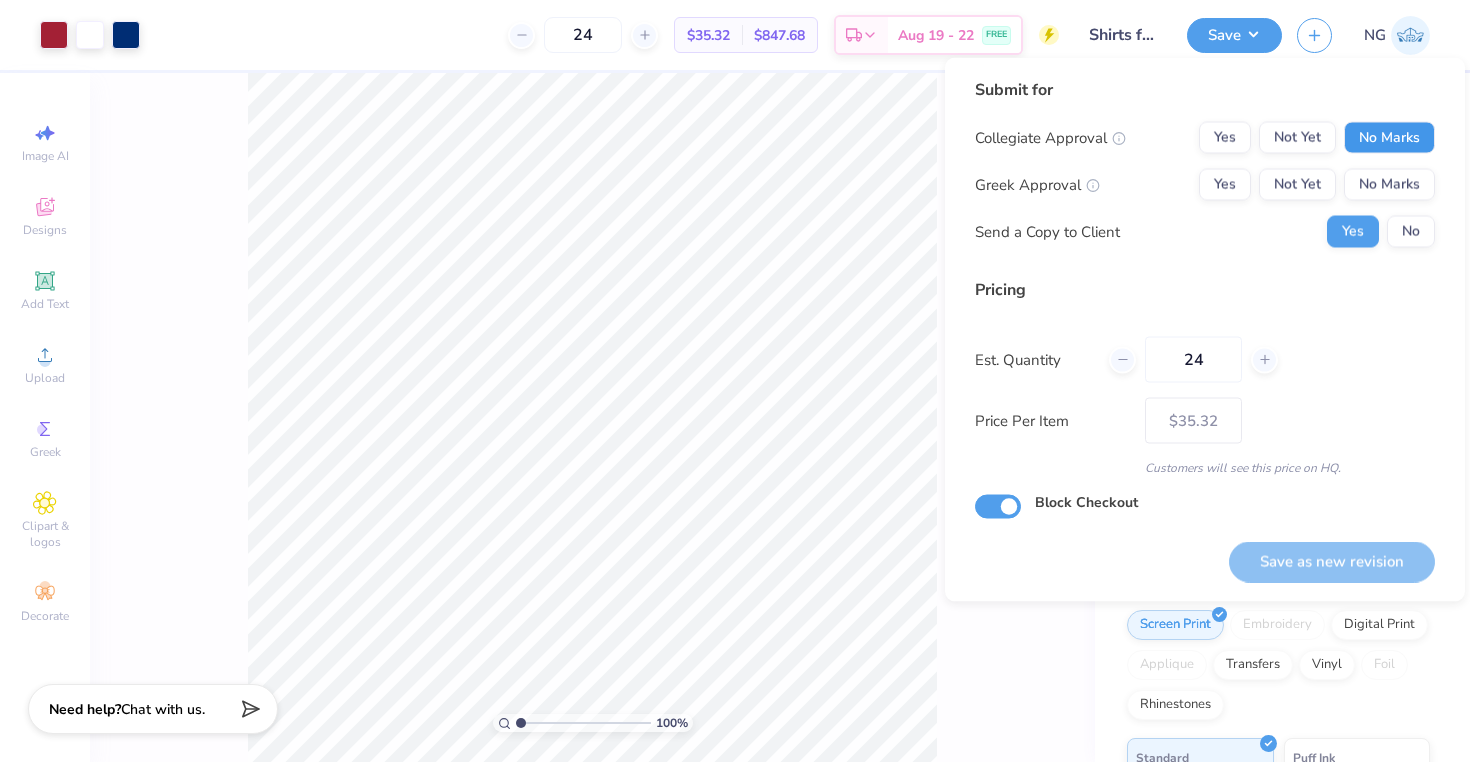 click on "No Marks" at bounding box center [1389, 138] 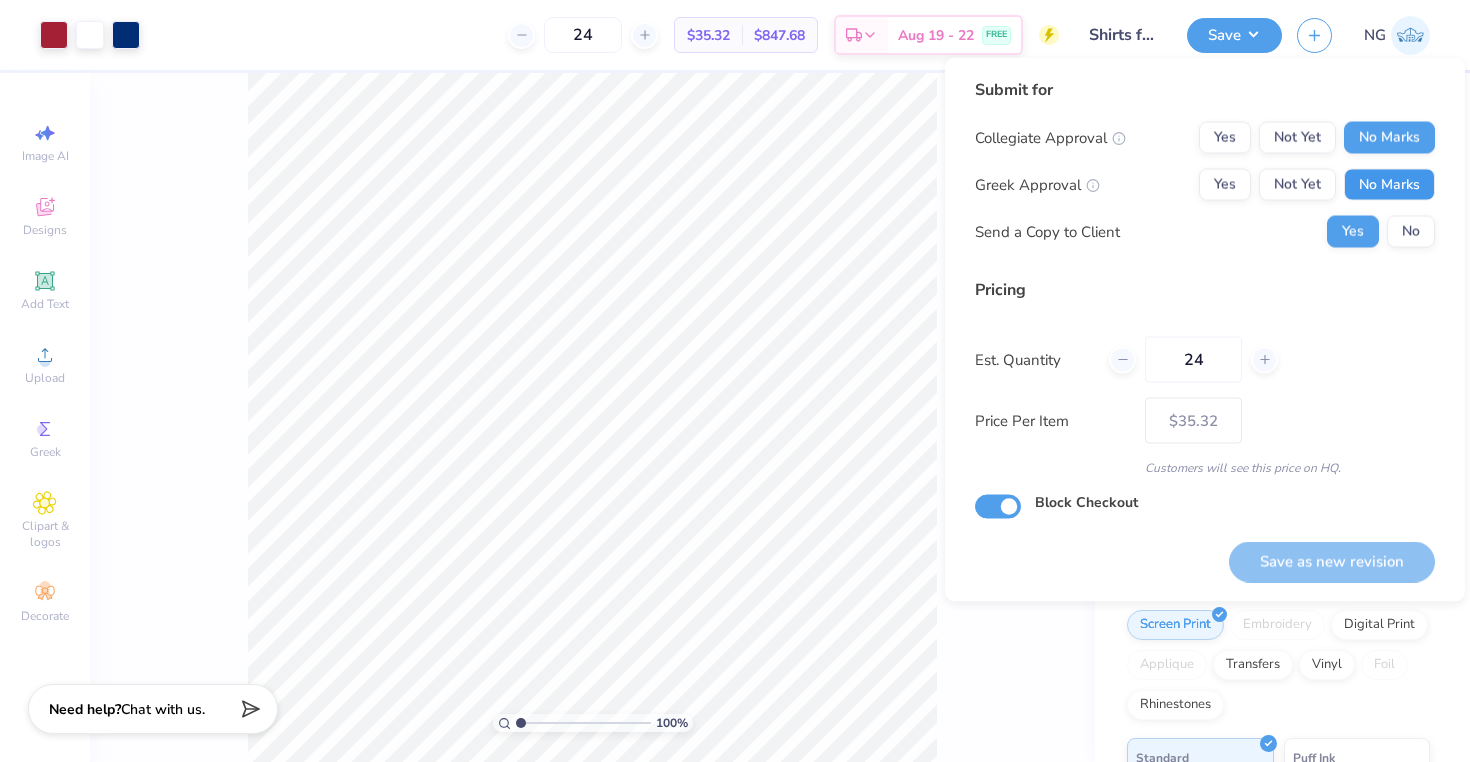 click on "No Marks" at bounding box center (1389, 185) 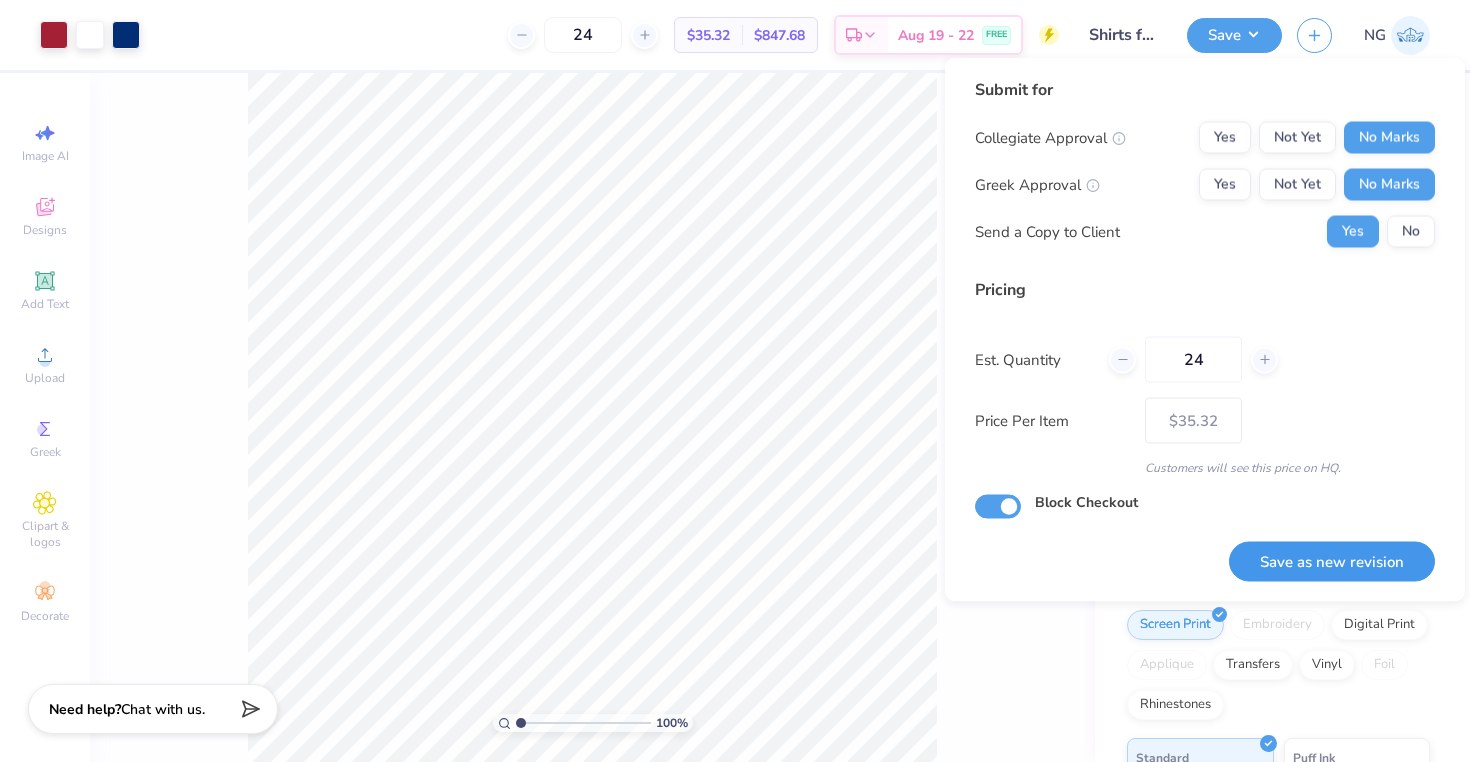 click on "Save as new revision" at bounding box center (1332, 561) 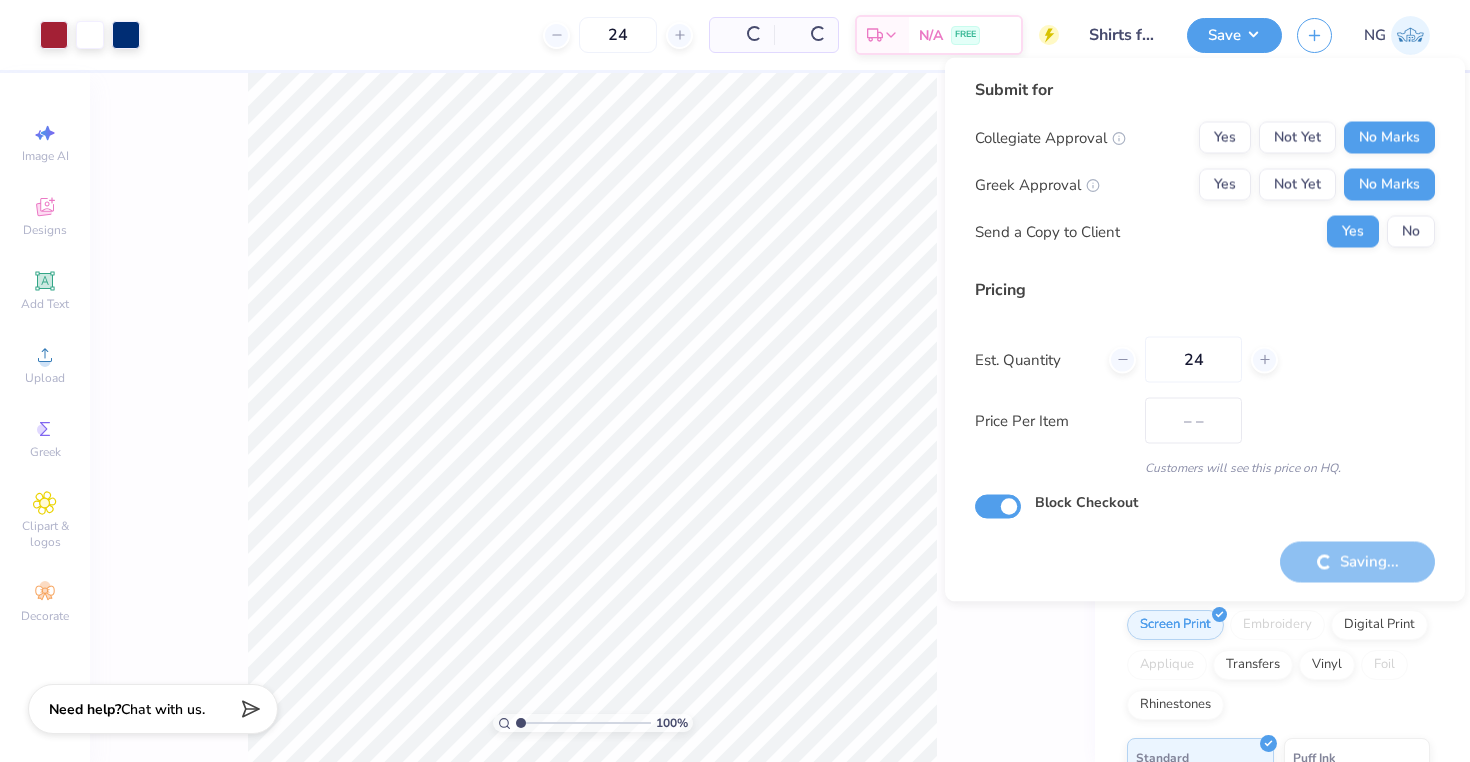 type on "$35.32" 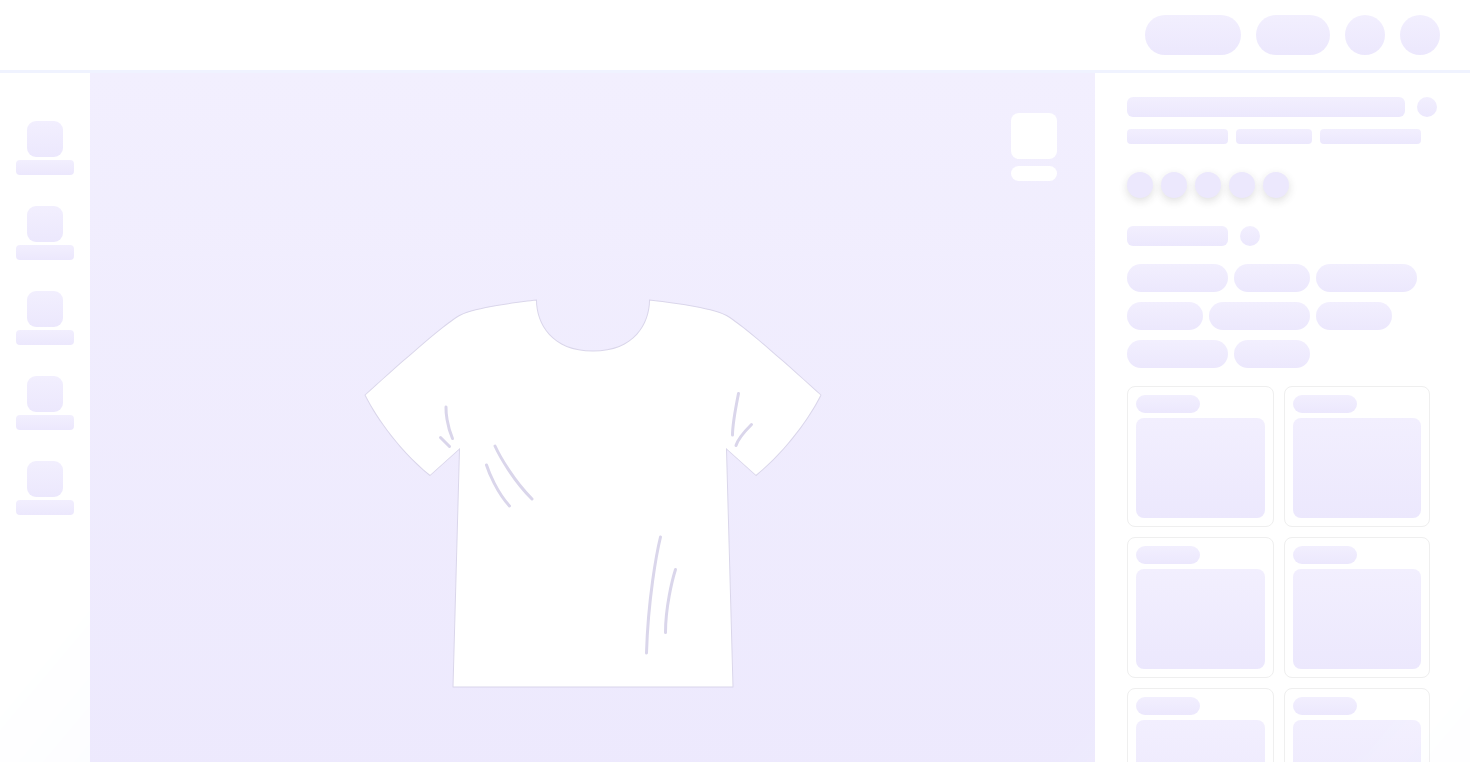 scroll, scrollTop: 0, scrollLeft: 0, axis: both 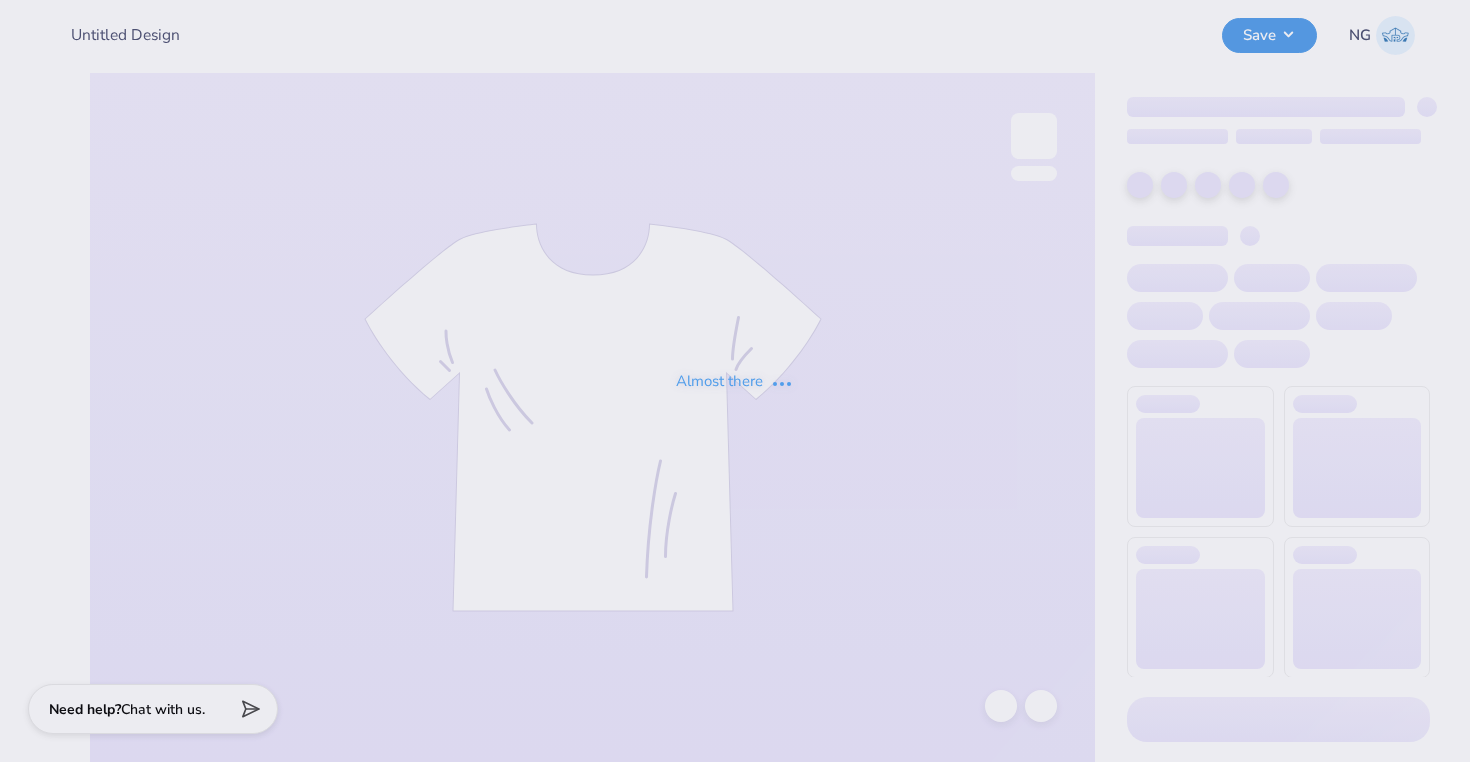 type on "Shirts for tailgate" 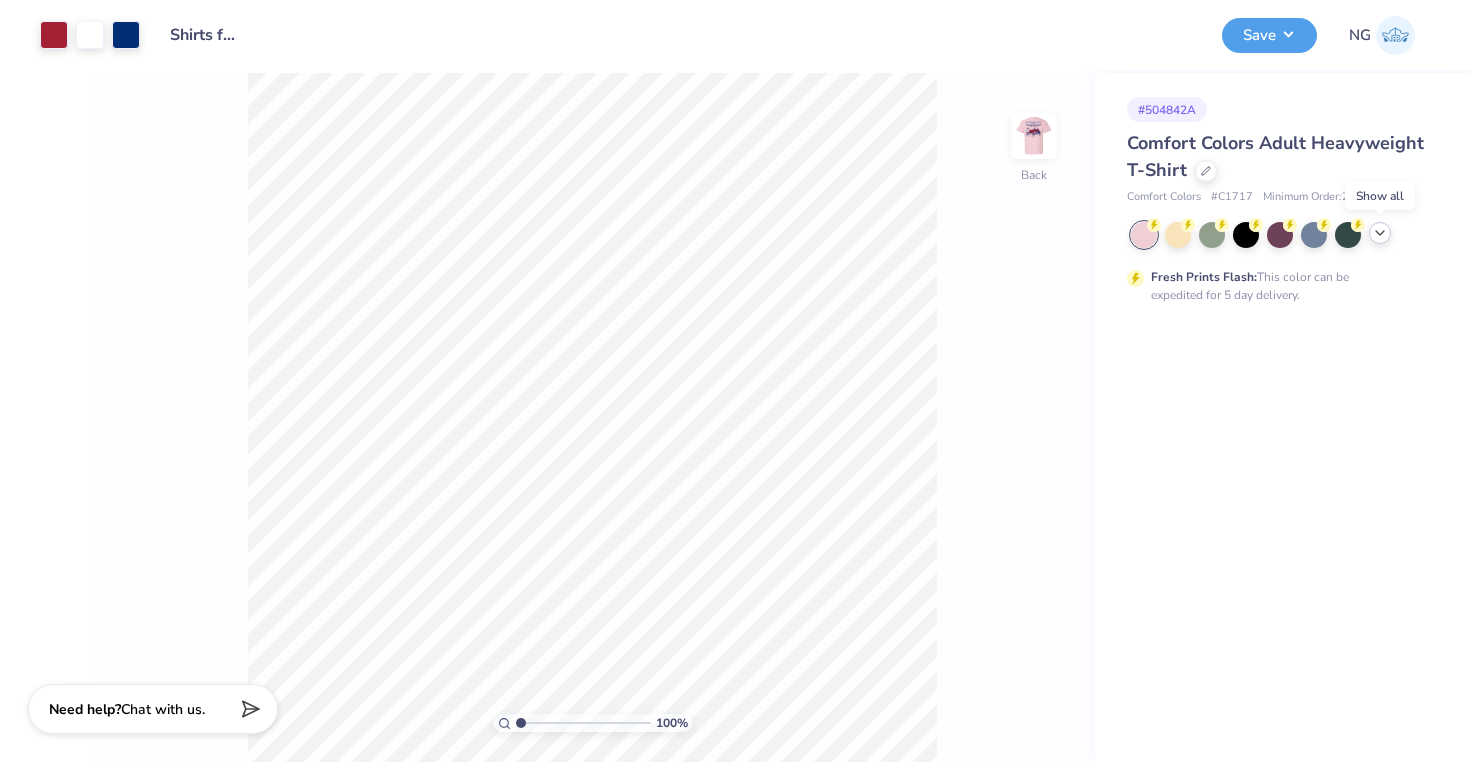 click at bounding box center [1380, 233] 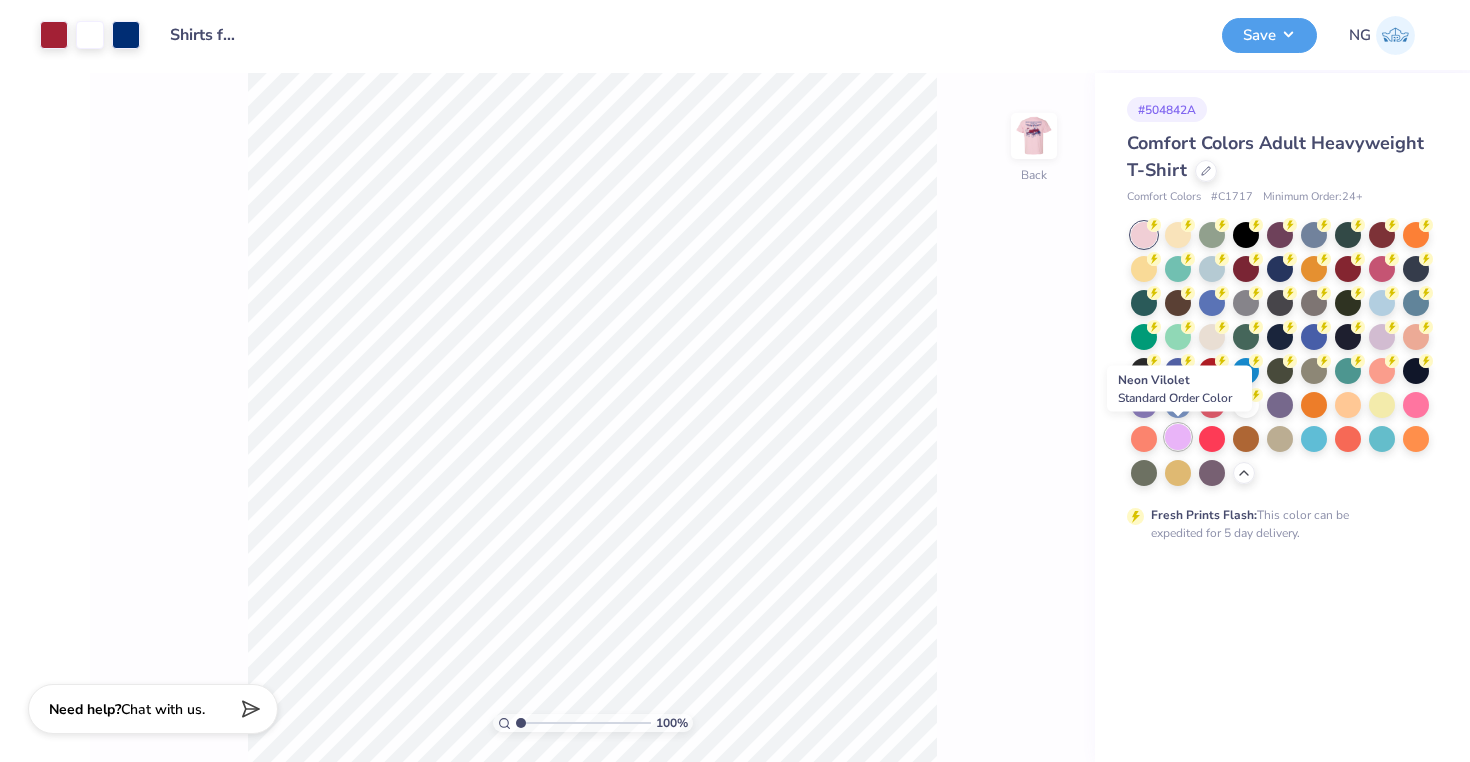 click at bounding box center (1178, 437) 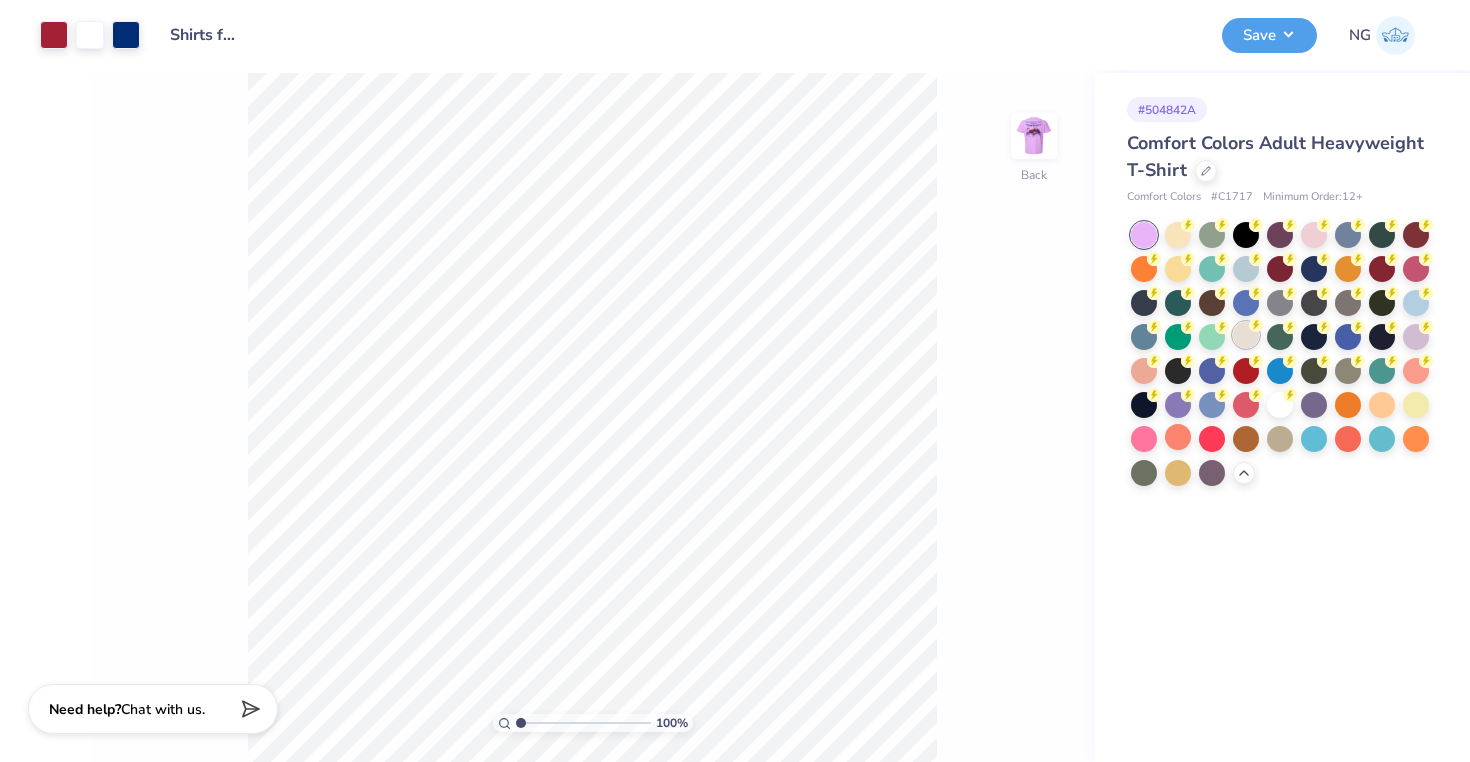click at bounding box center [1246, 335] 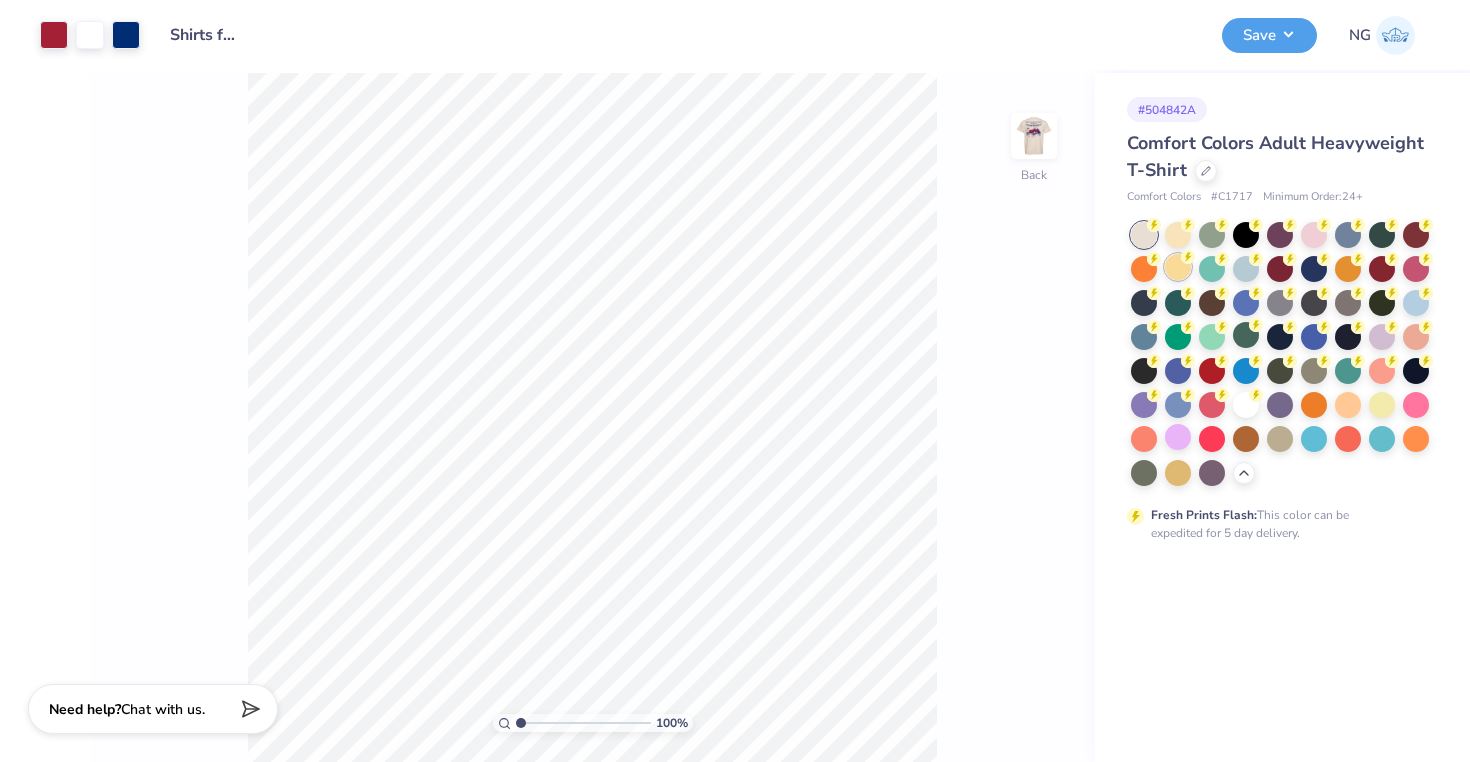 click at bounding box center [1178, 267] 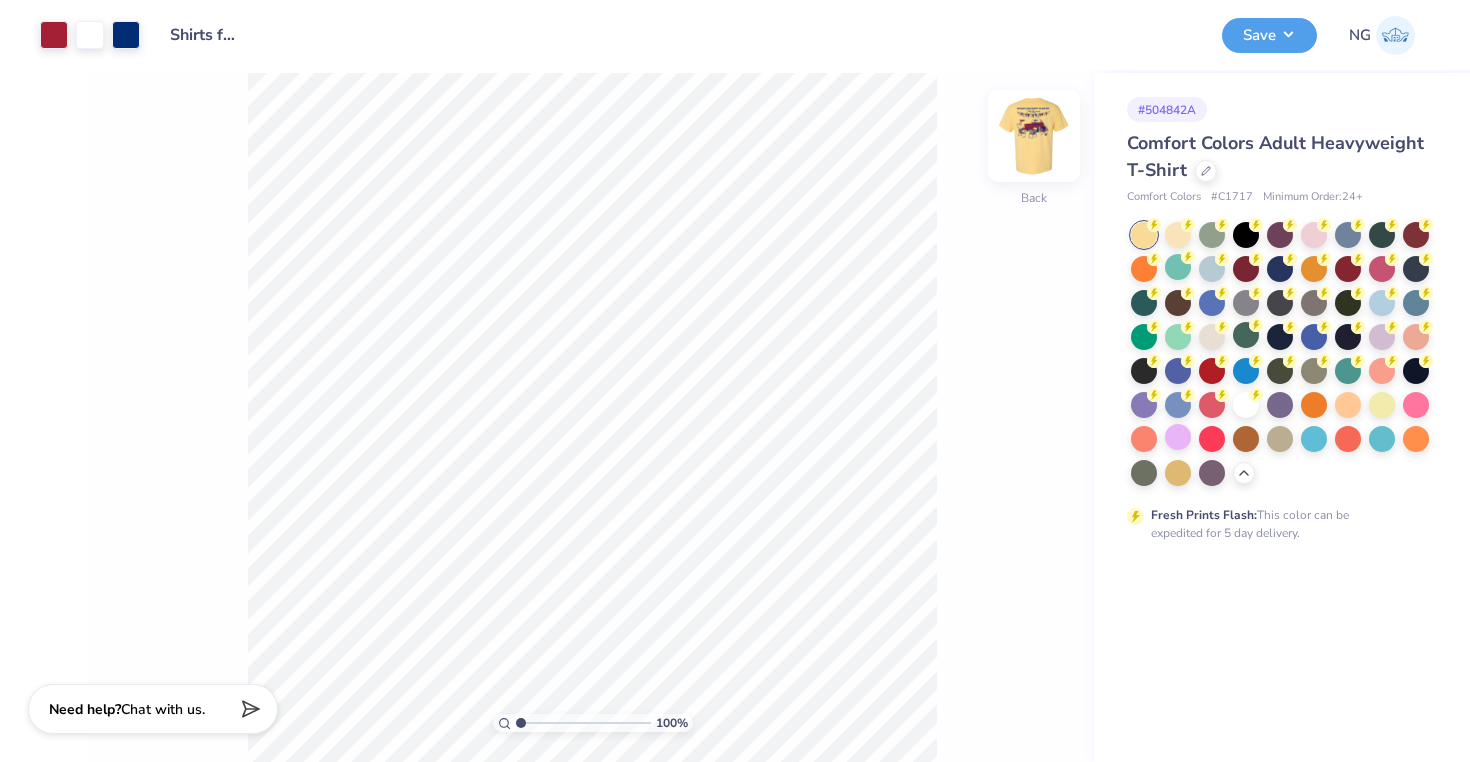 click at bounding box center [1034, 136] 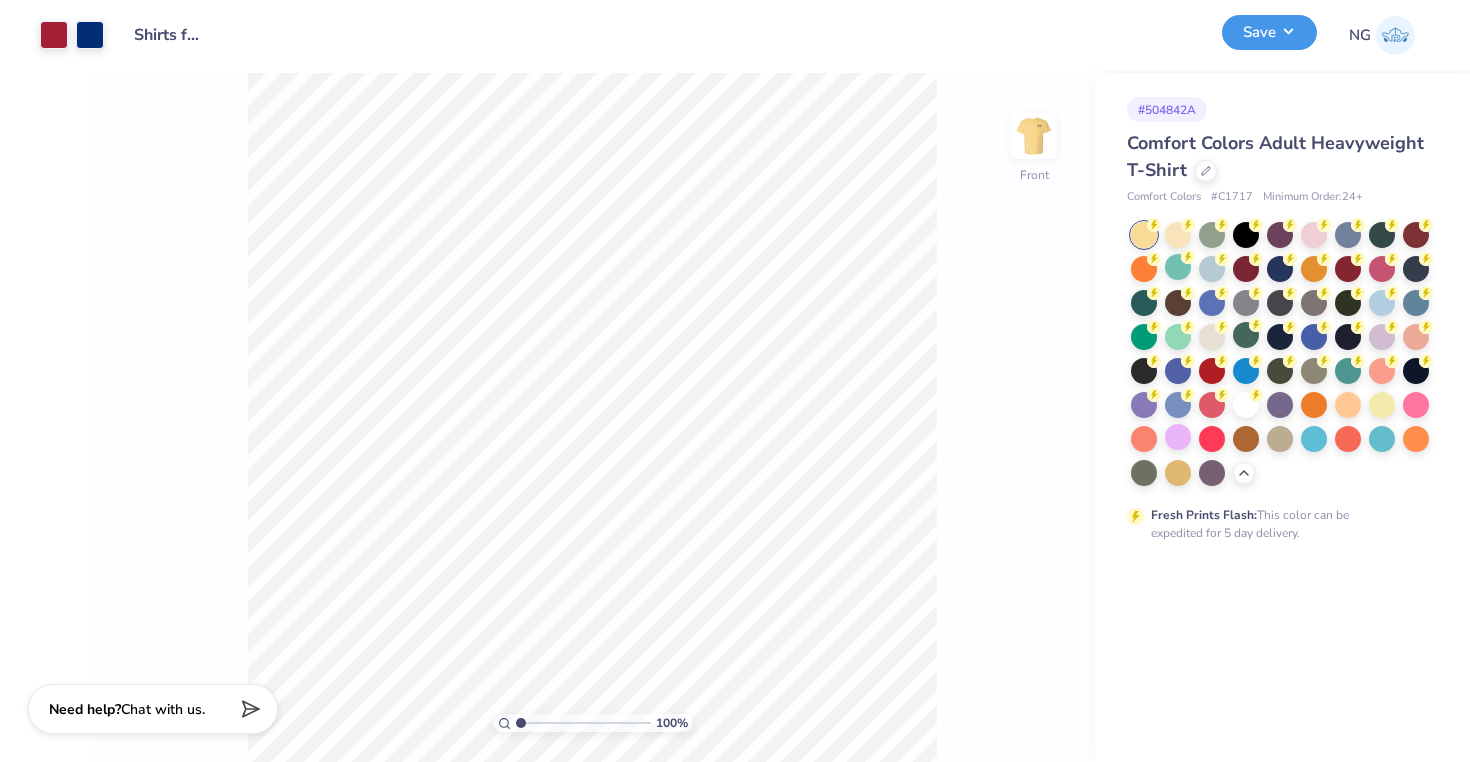 click on "Save" at bounding box center (1269, 32) 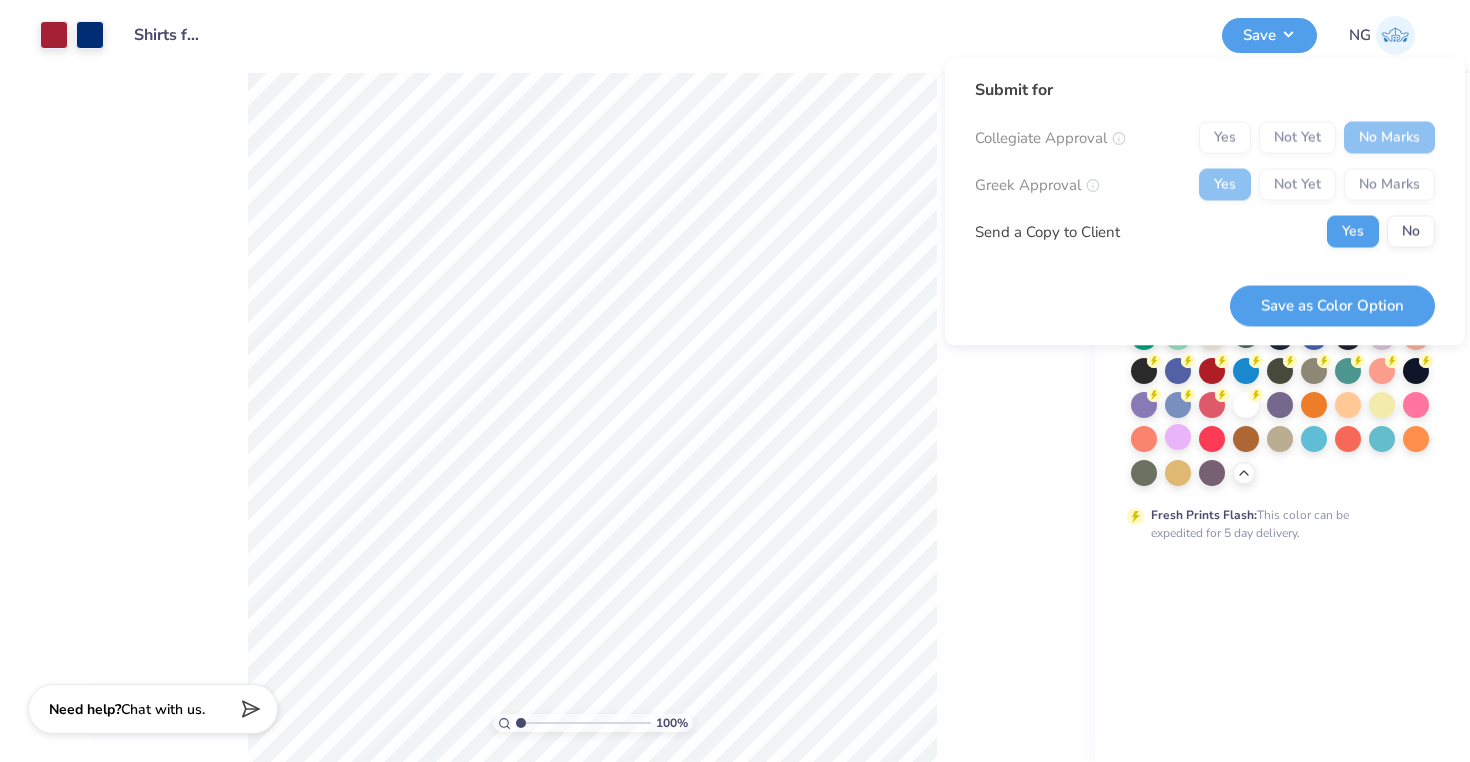 click on "Yes Not Yet No Marks" at bounding box center (1317, 138) 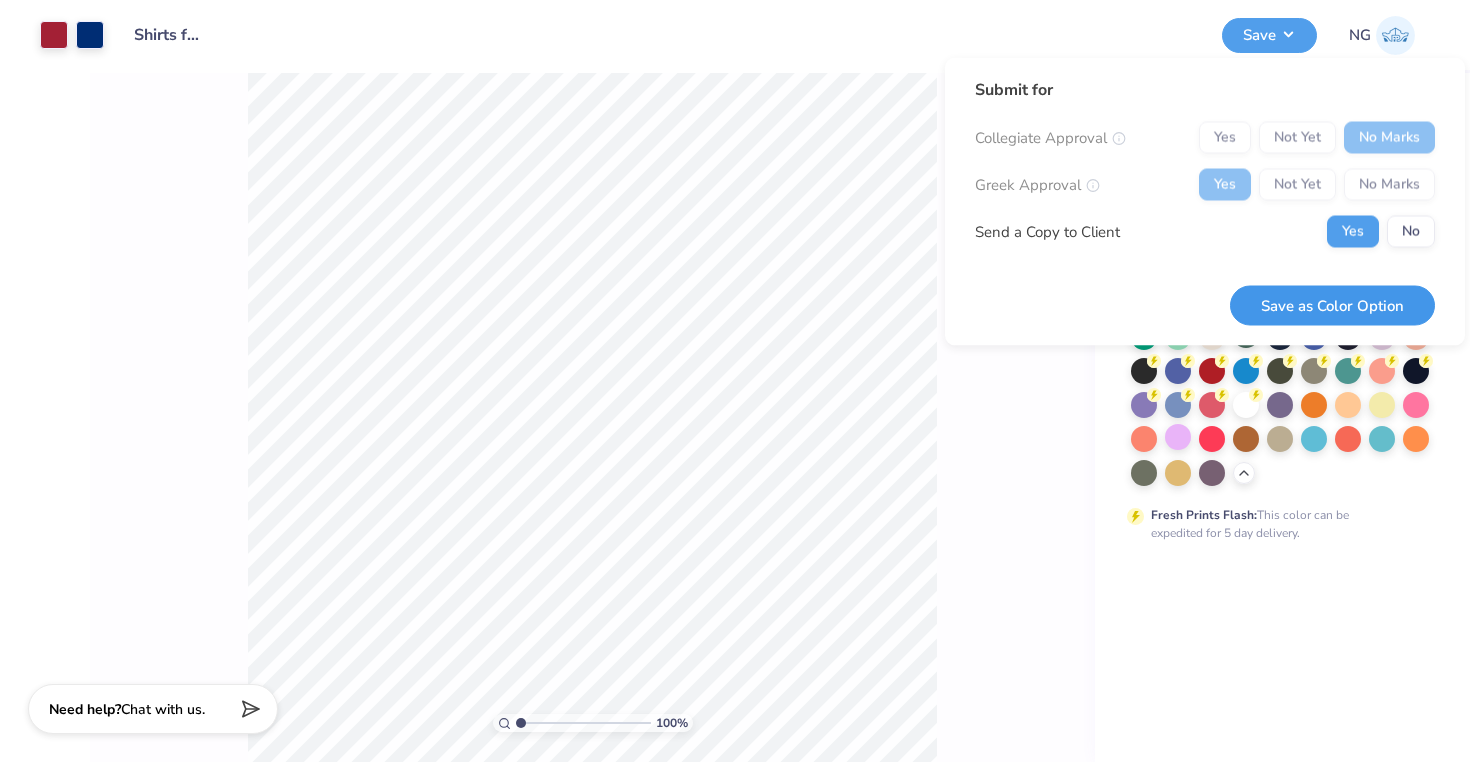 click on "Save as Color Option" at bounding box center [1332, 305] 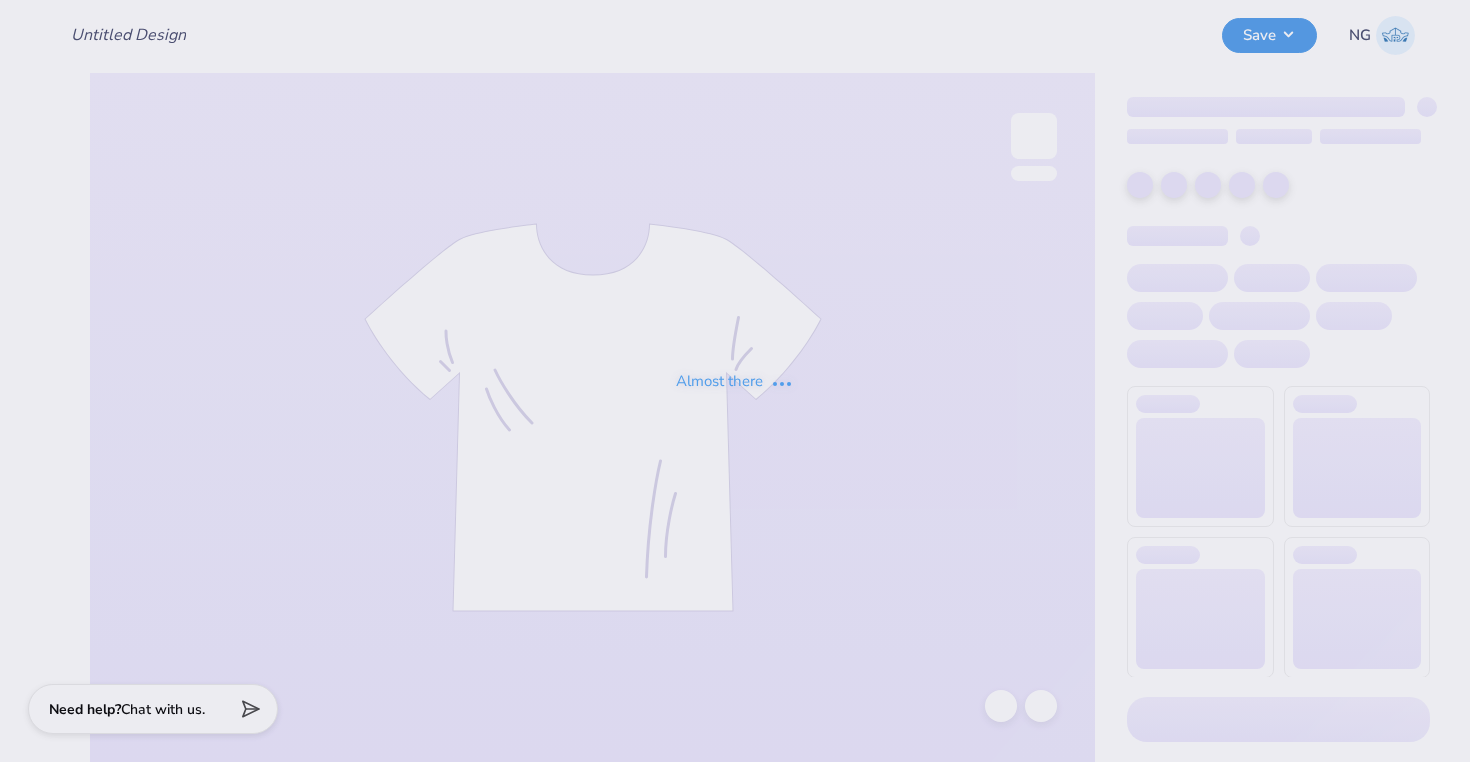 scroll, scrollTop: 0, scrollLeft: 0, axis: both 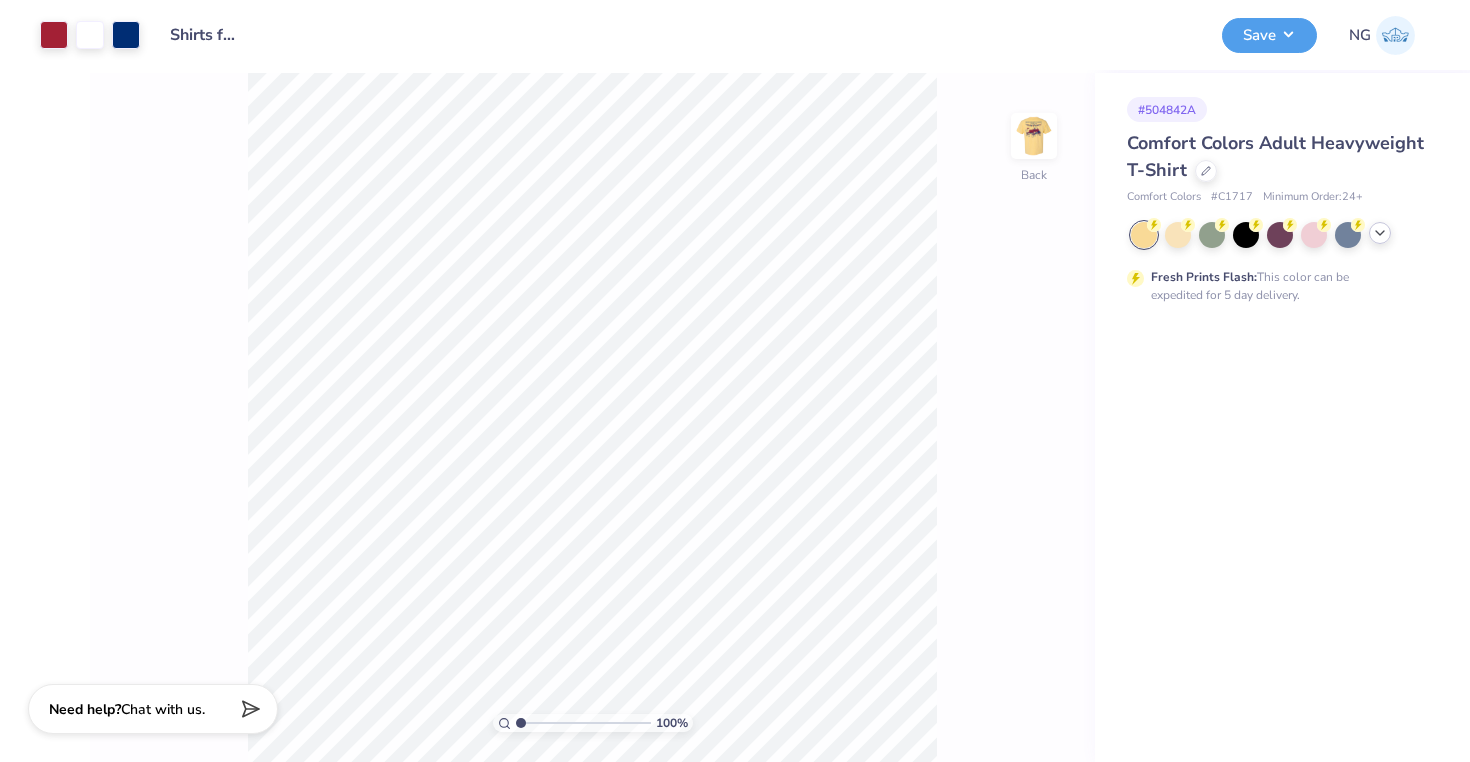 click 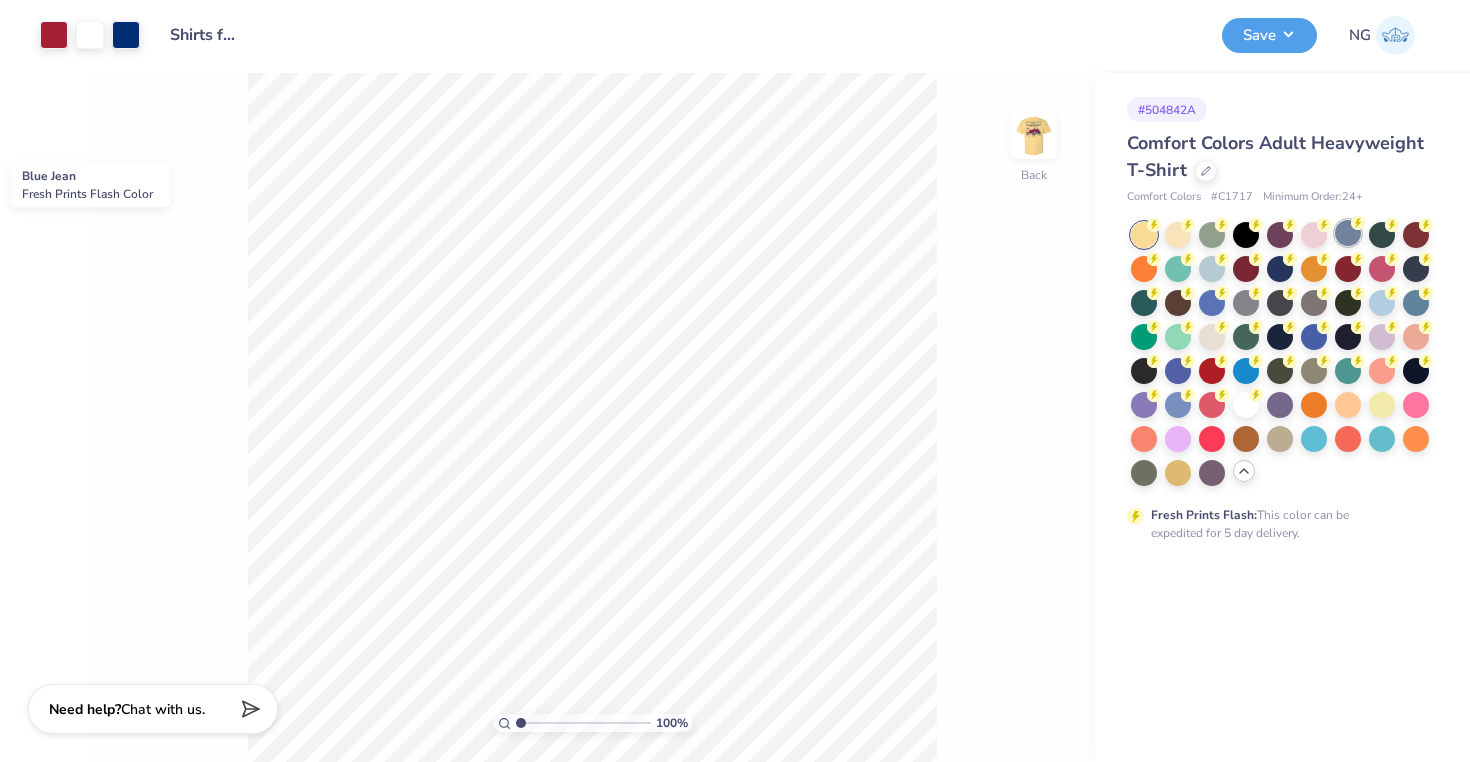 click at bounding box center [1348, 233] 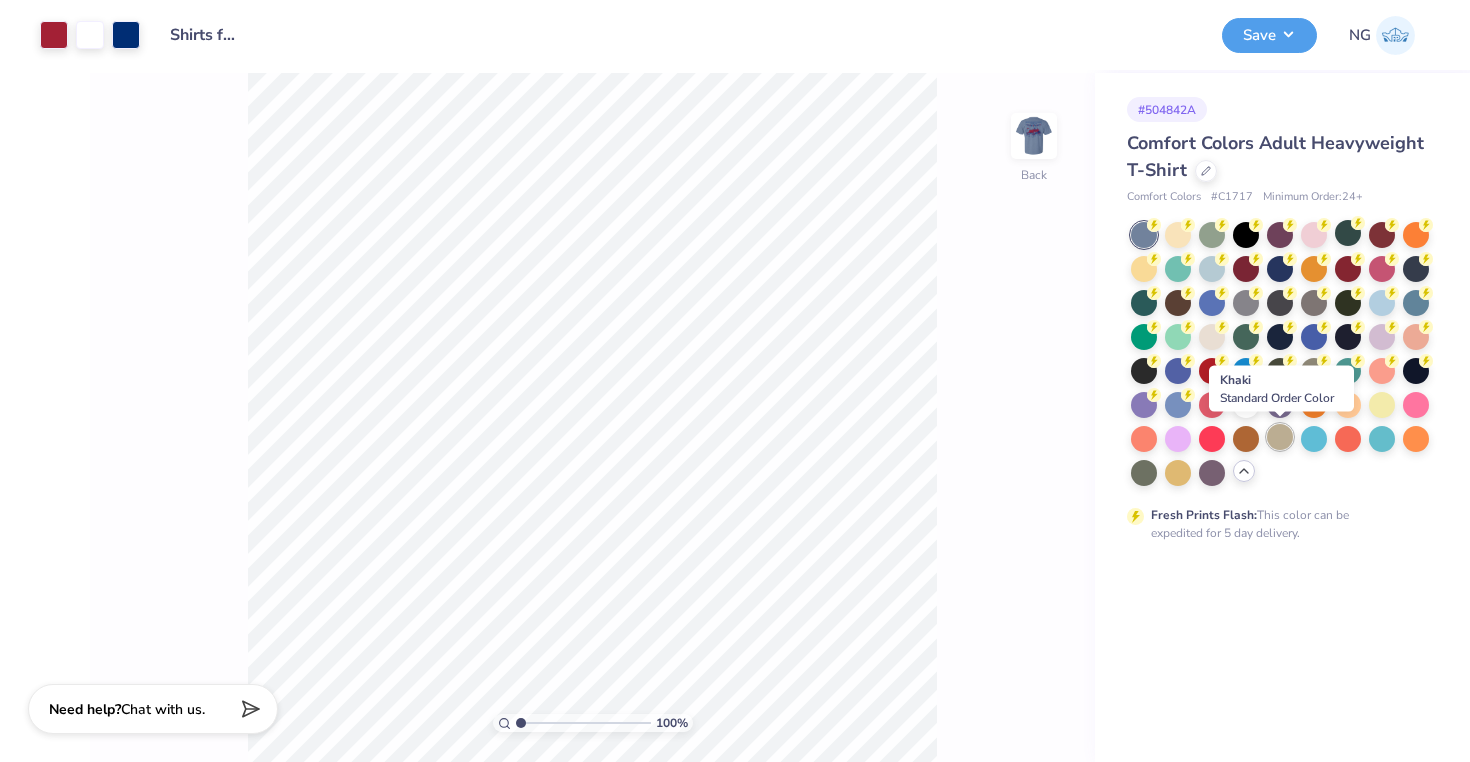 click at bounding box center [1280, 437] 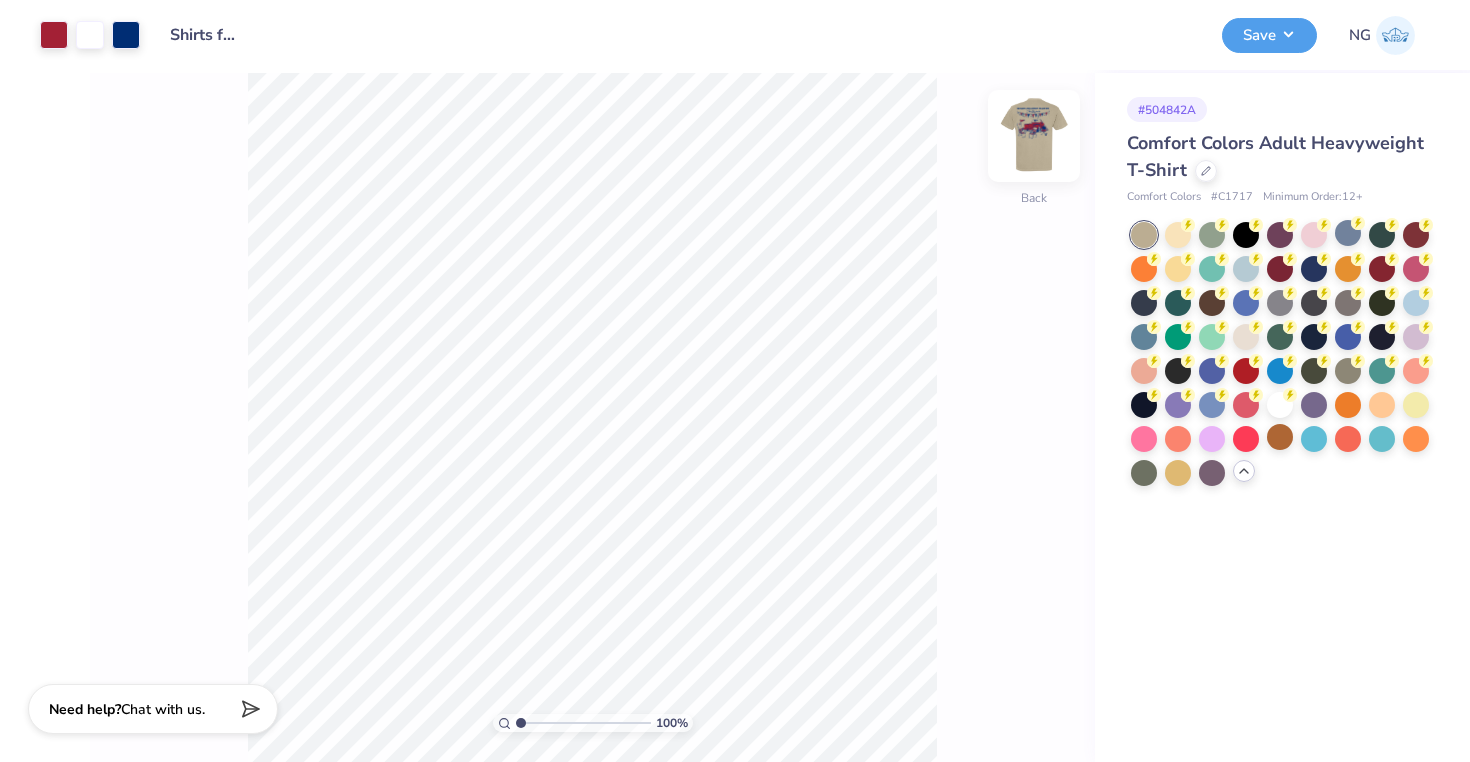click at bounding box center (1034, 136) 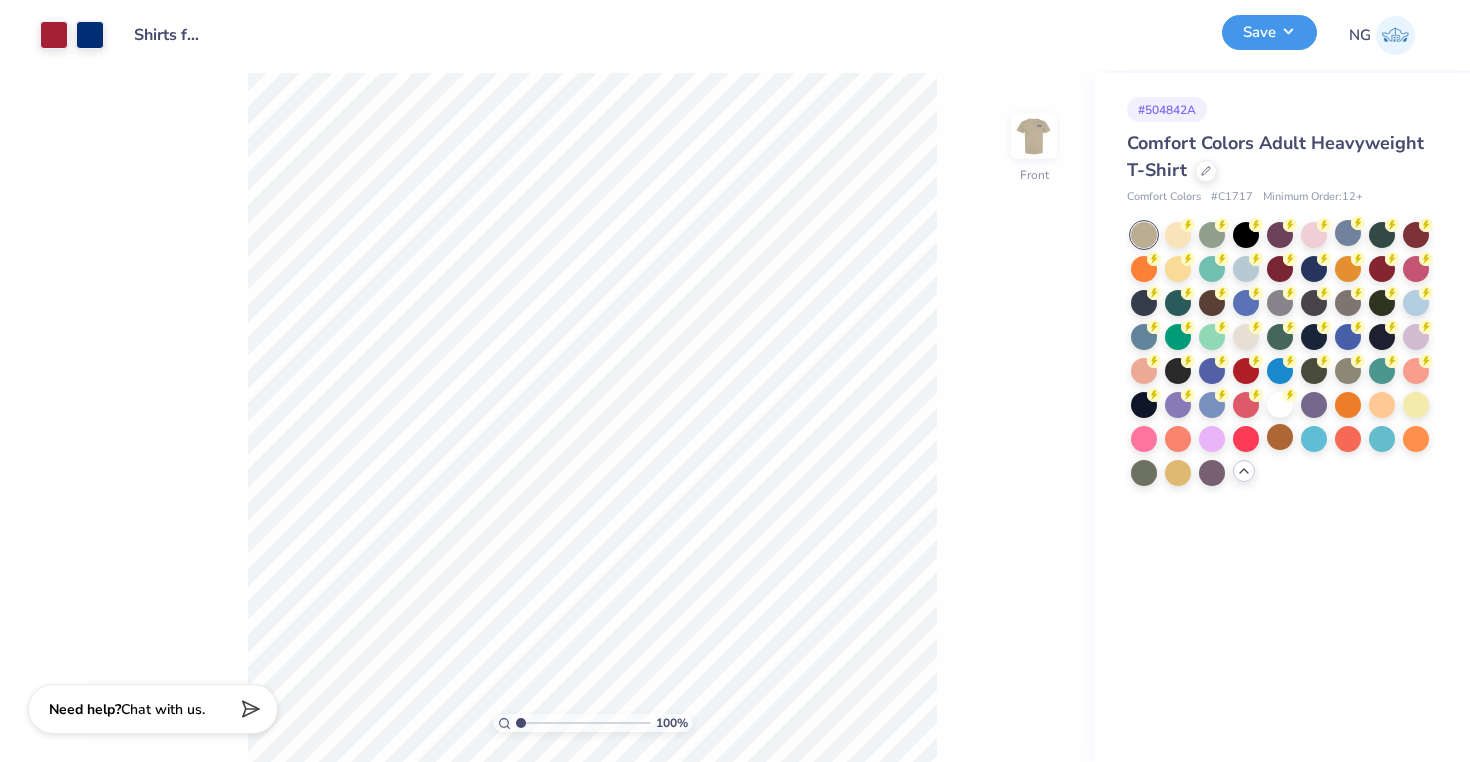 click on "Save" at bounding box center [1269, 32] 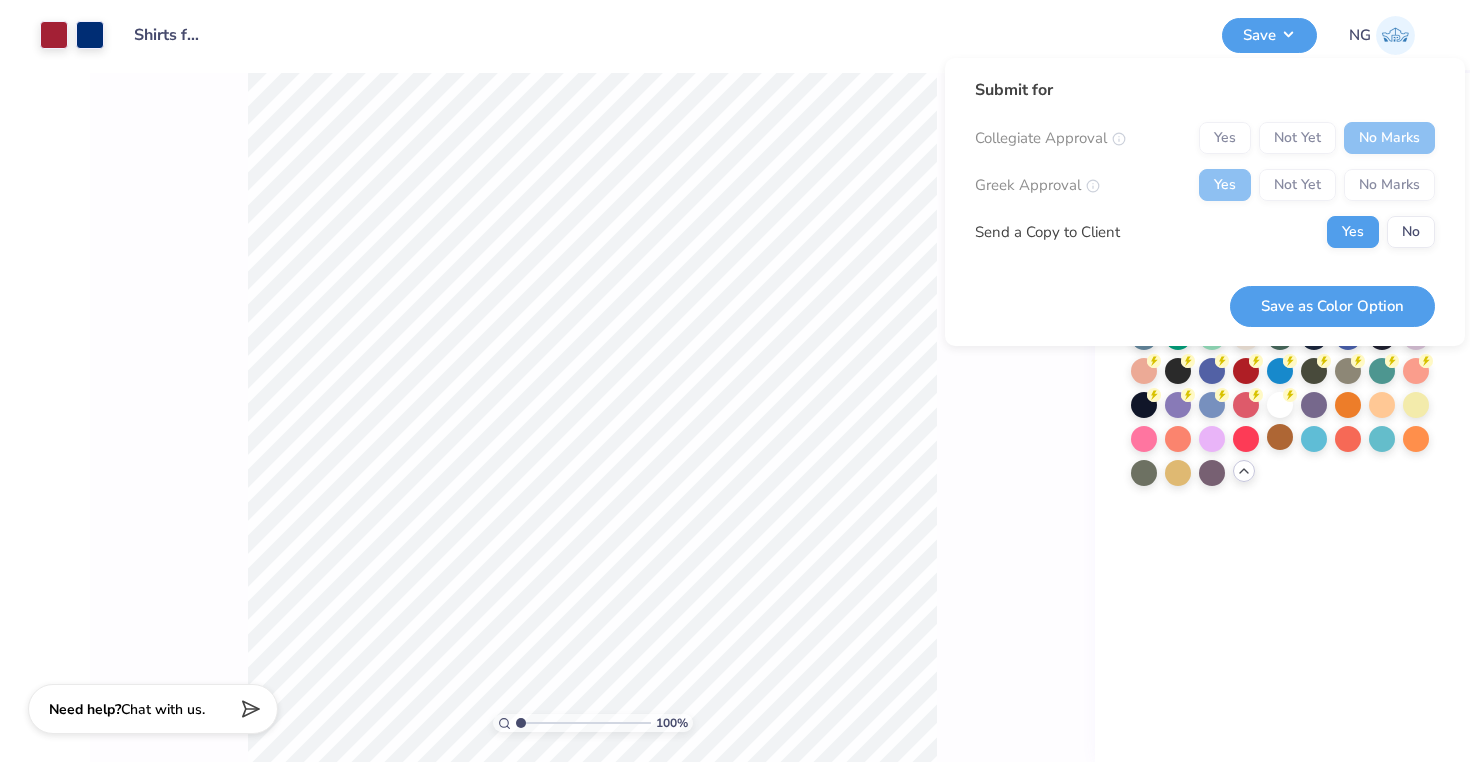 click on "Yes Not Yet No Marks" at bounding box center (1317, 185) 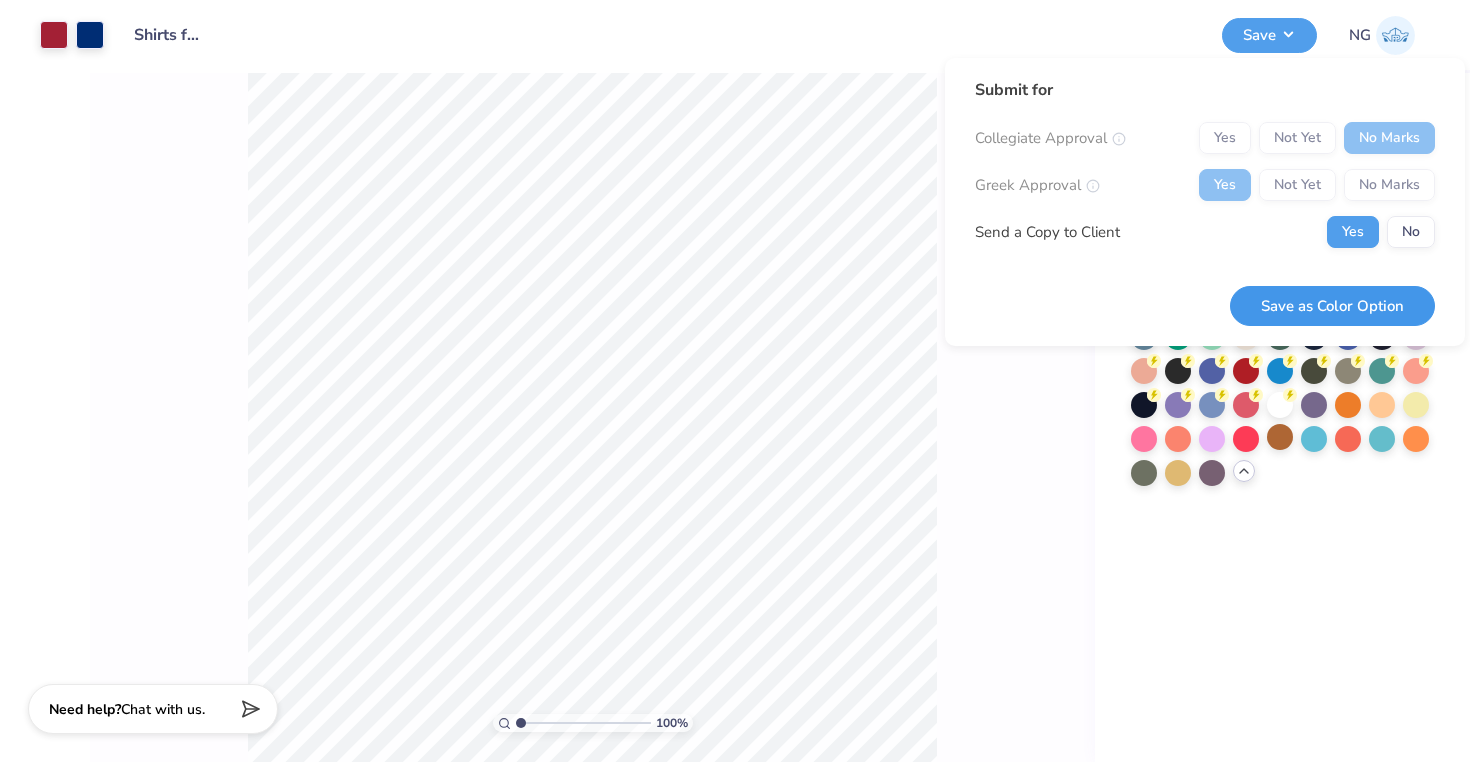 click on "Save as Color Option" at bounding box center (1332, 306) 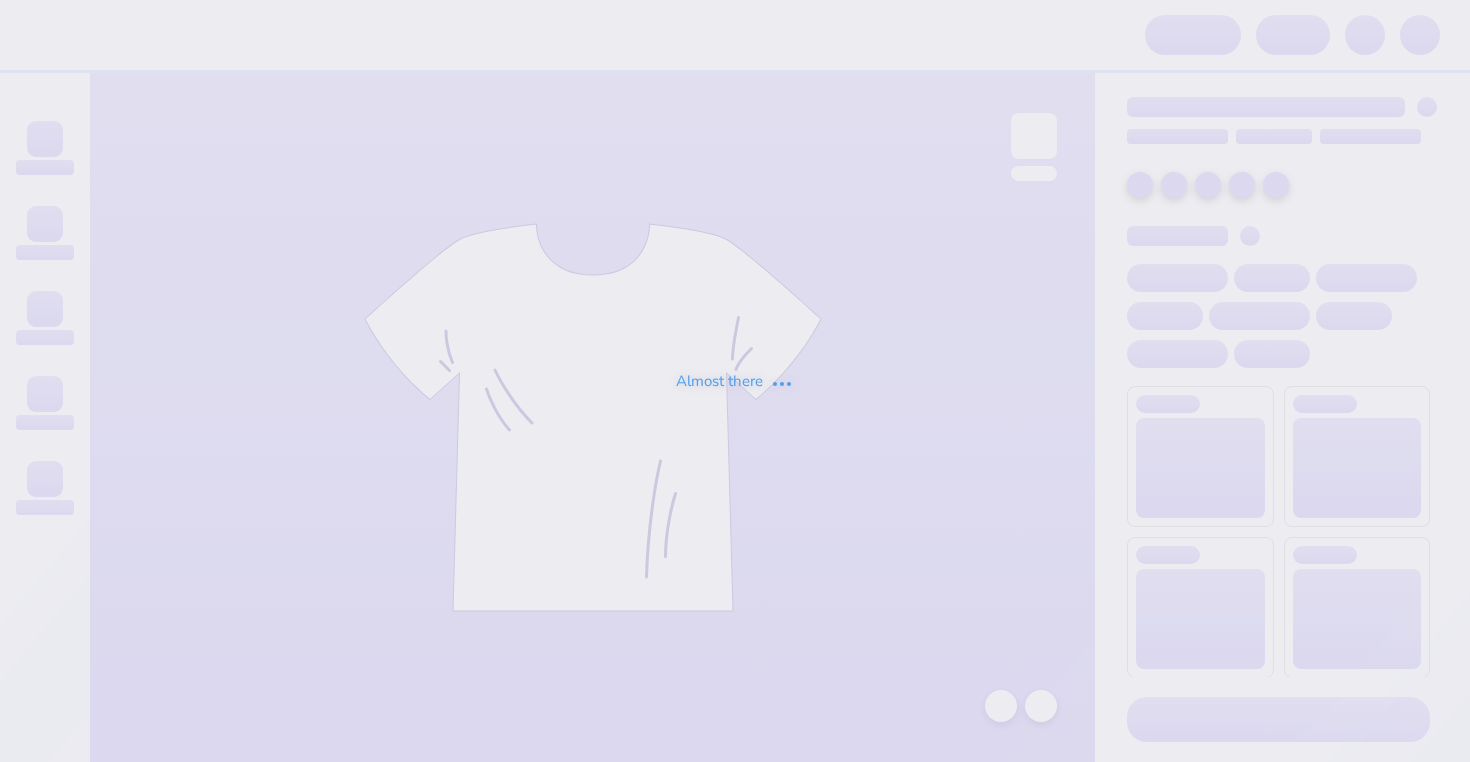 scroll, scrollTop: 0, scrollLeft: 0, axis: both 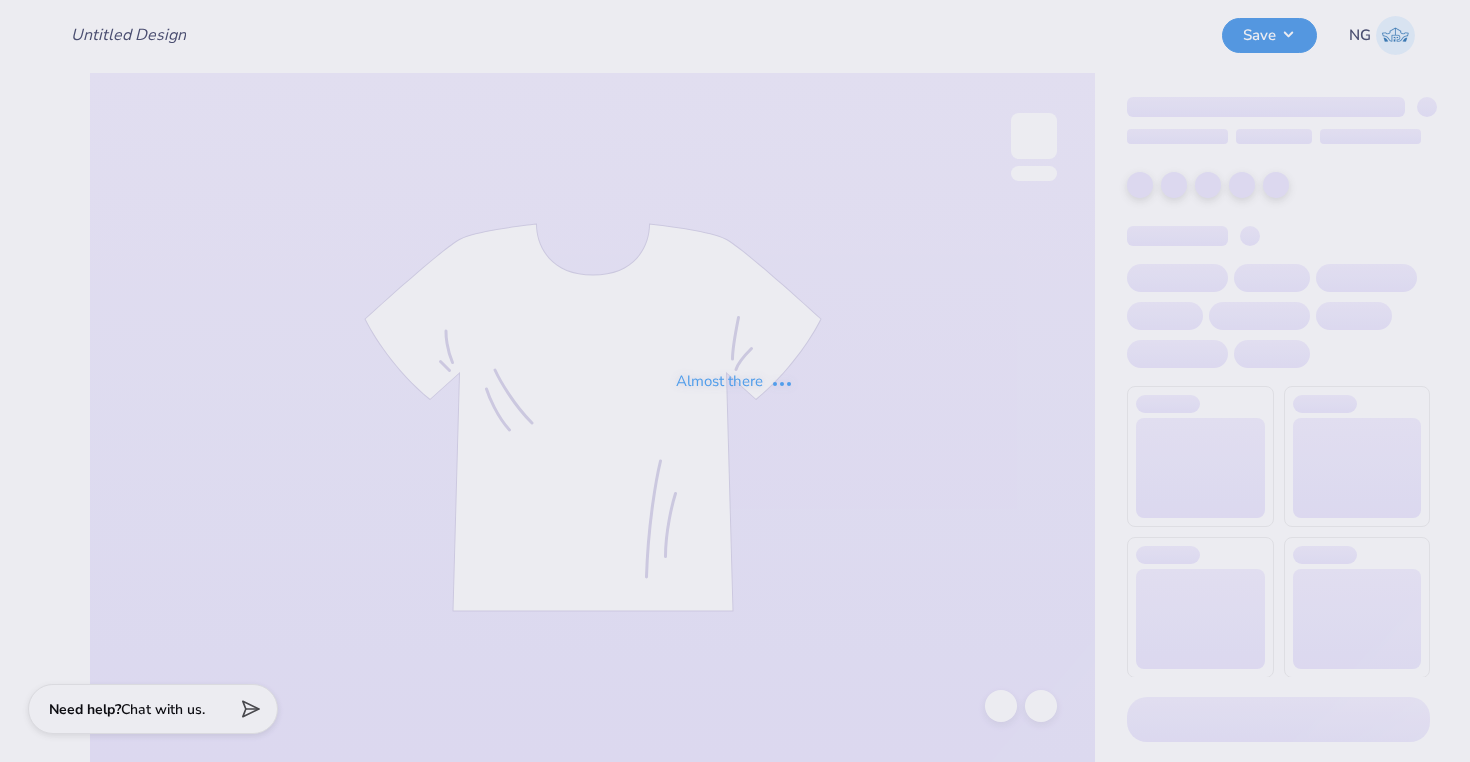 type on "Shirts for tailgate" 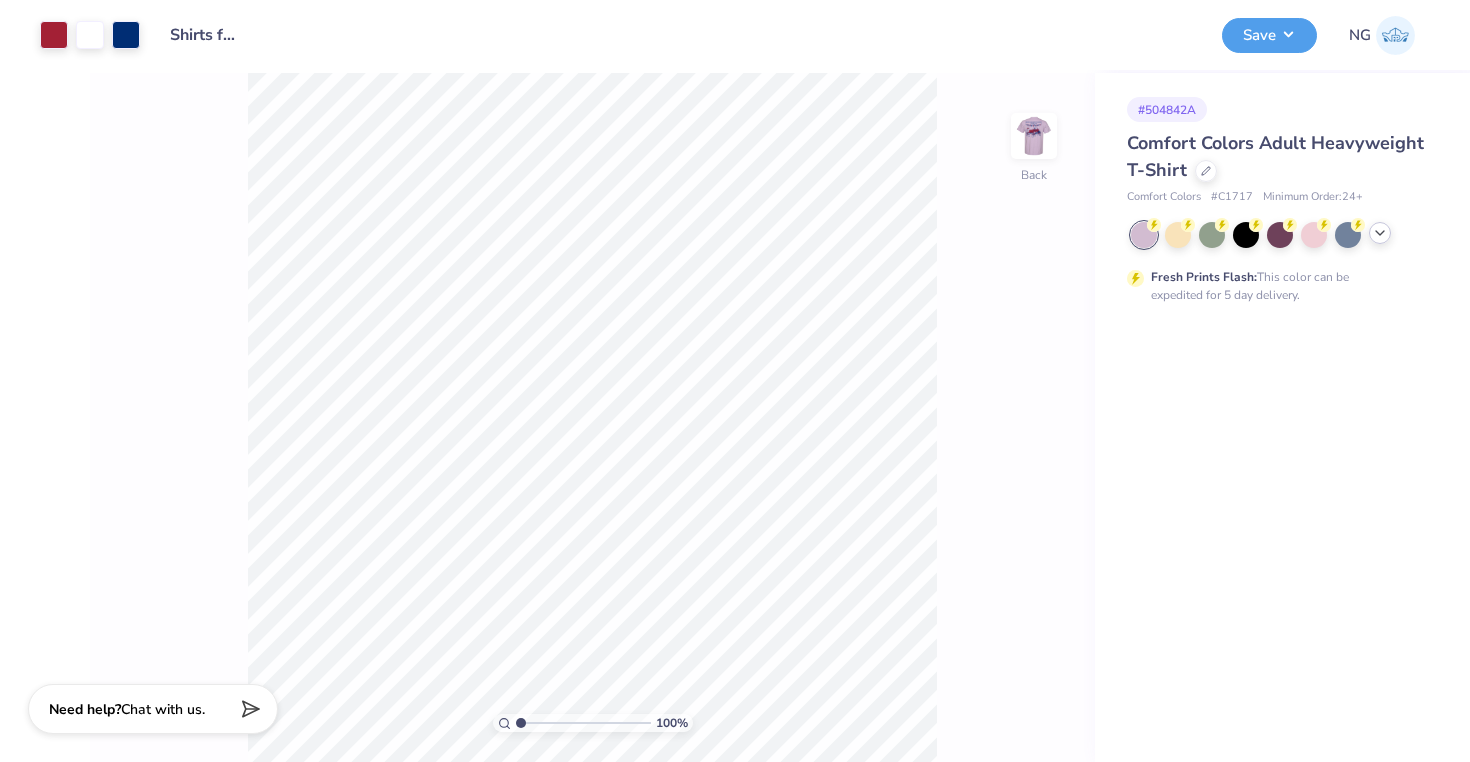click 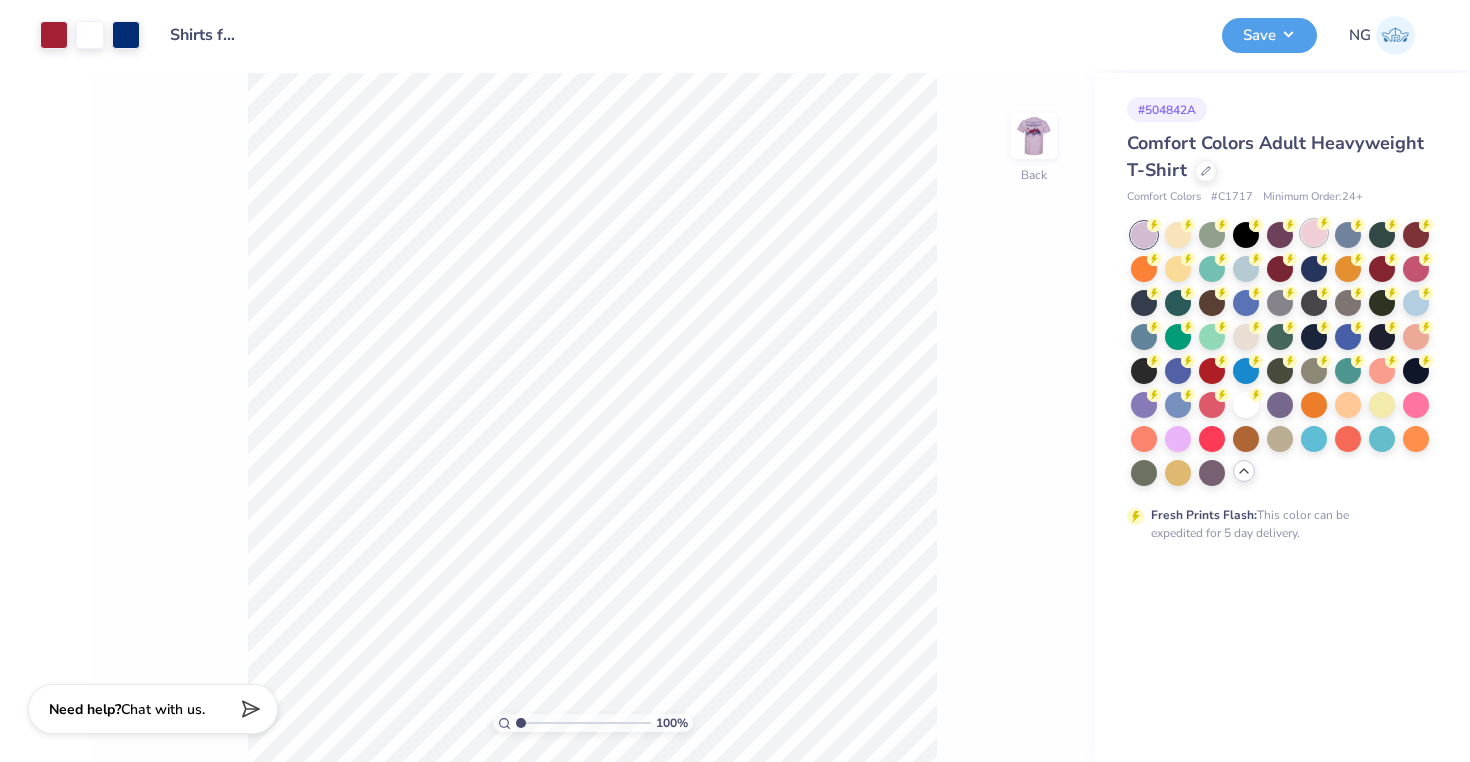 click at bounding box center [1314, 233] 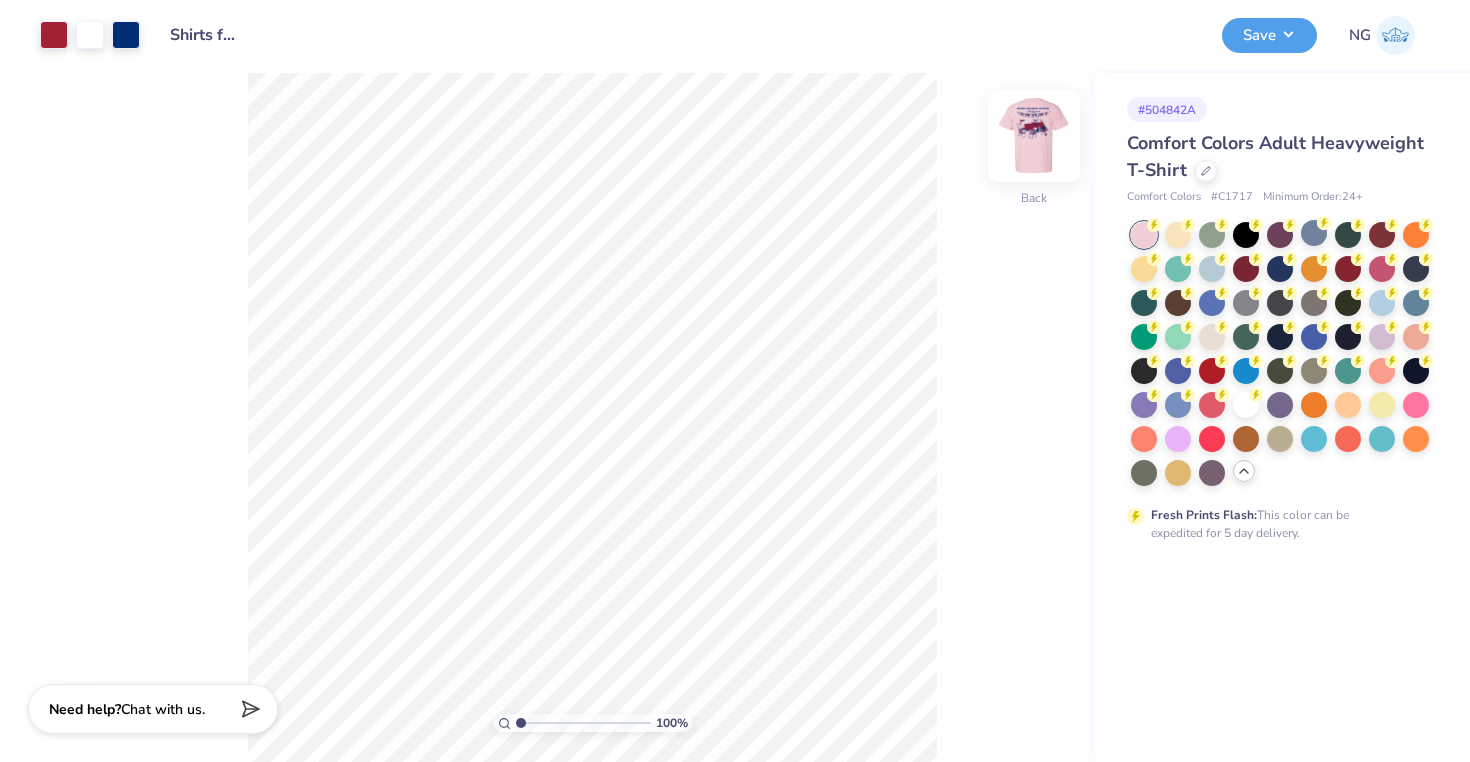 click at bounding box center [1034, 136] 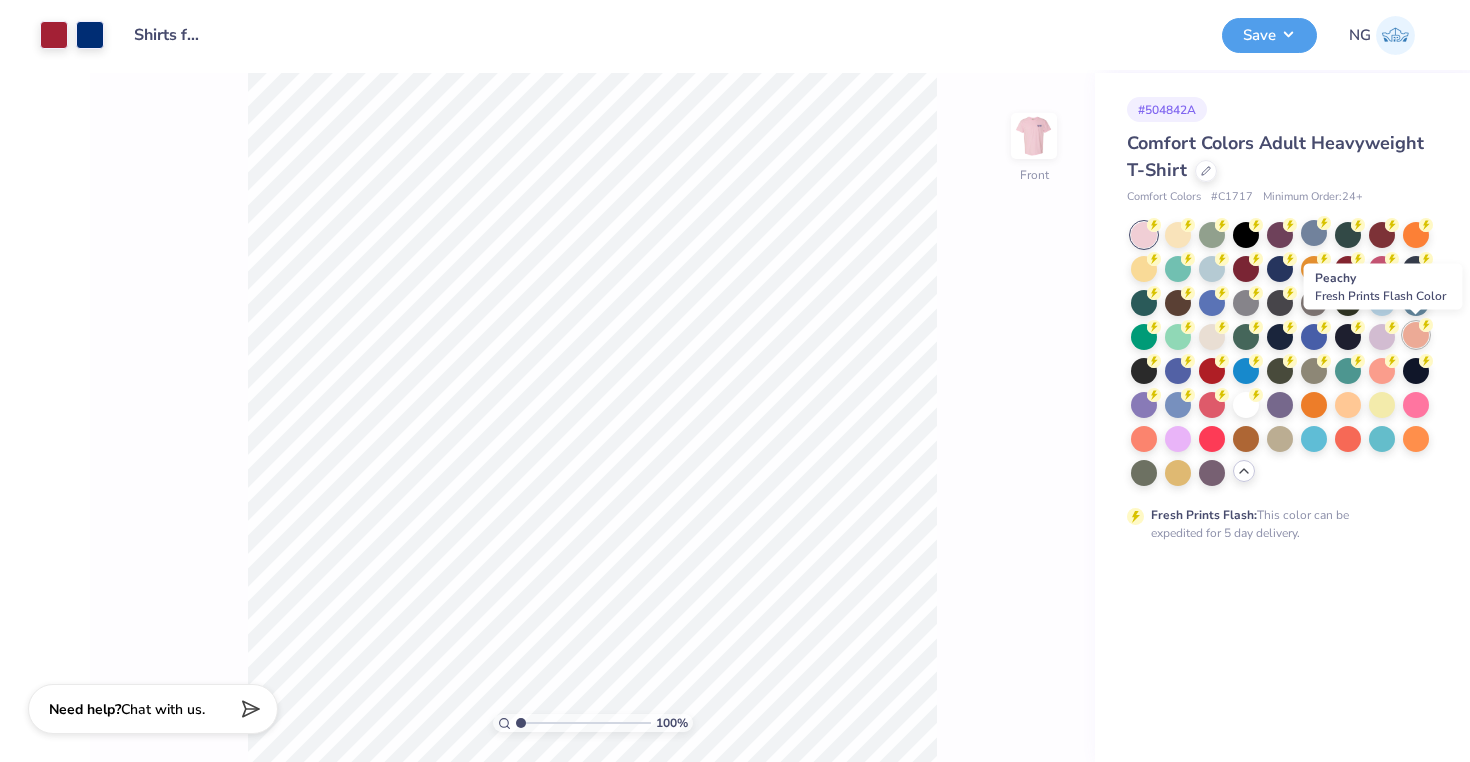 click at bounding box center (1416, 335) 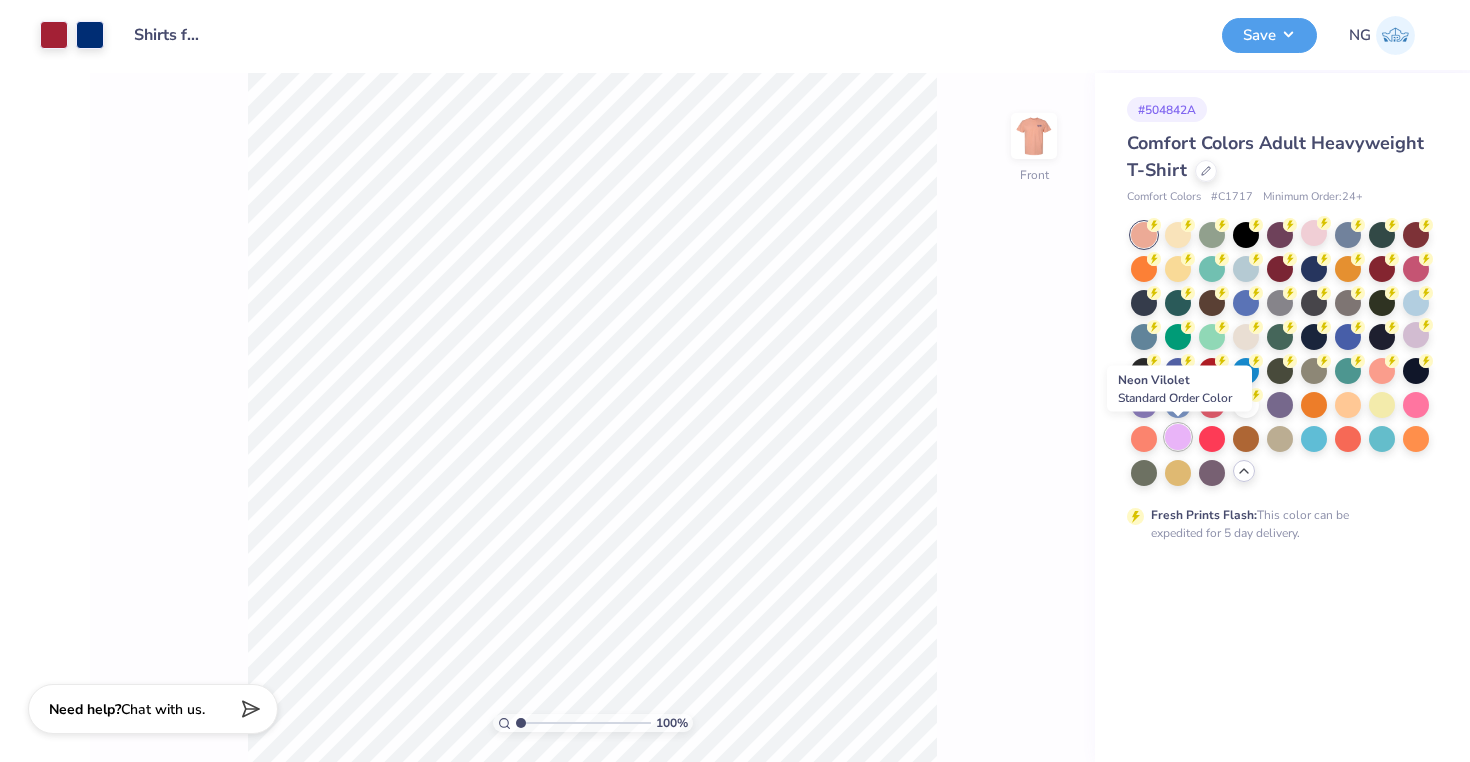 click at bounding box center (1178, 437) 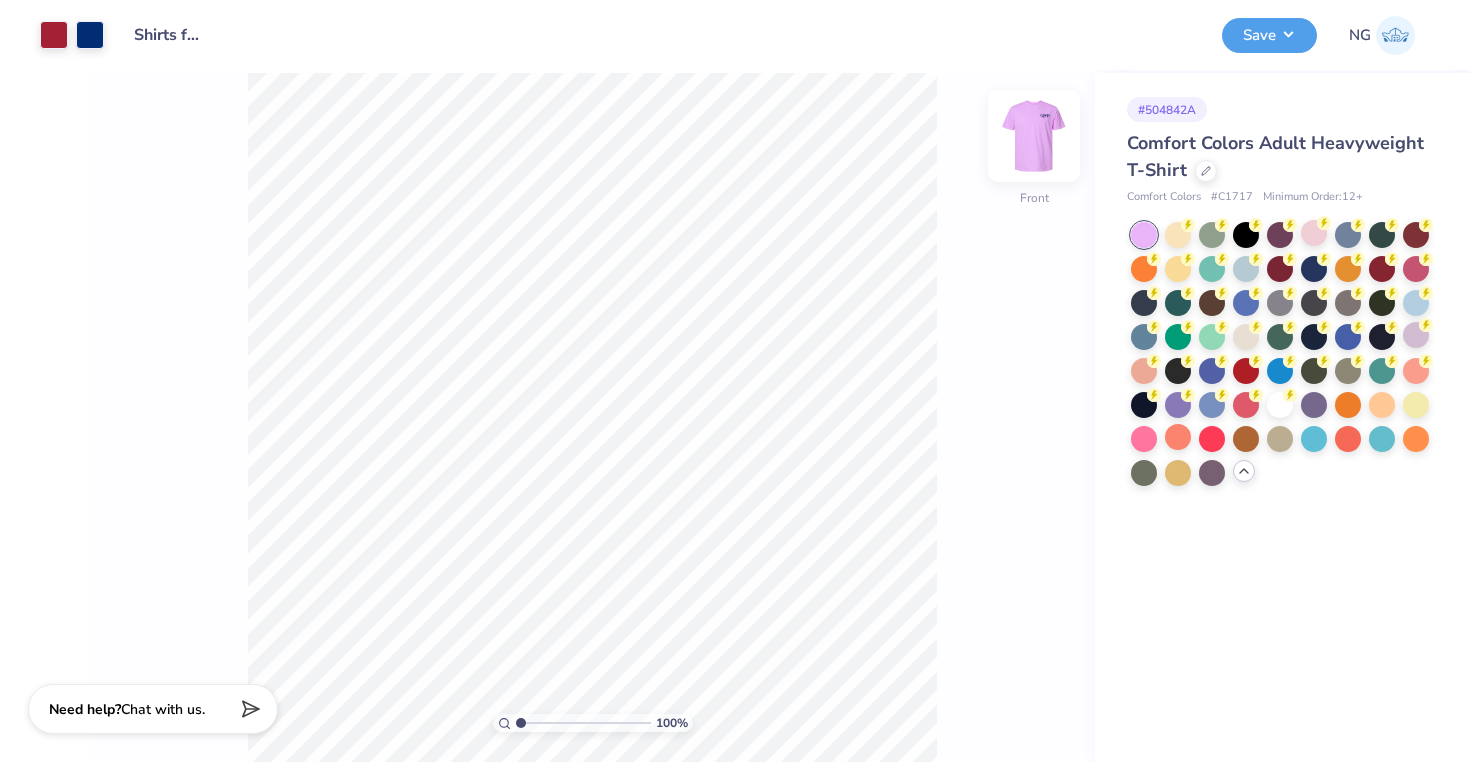 click at bounding box center [1034, 136] 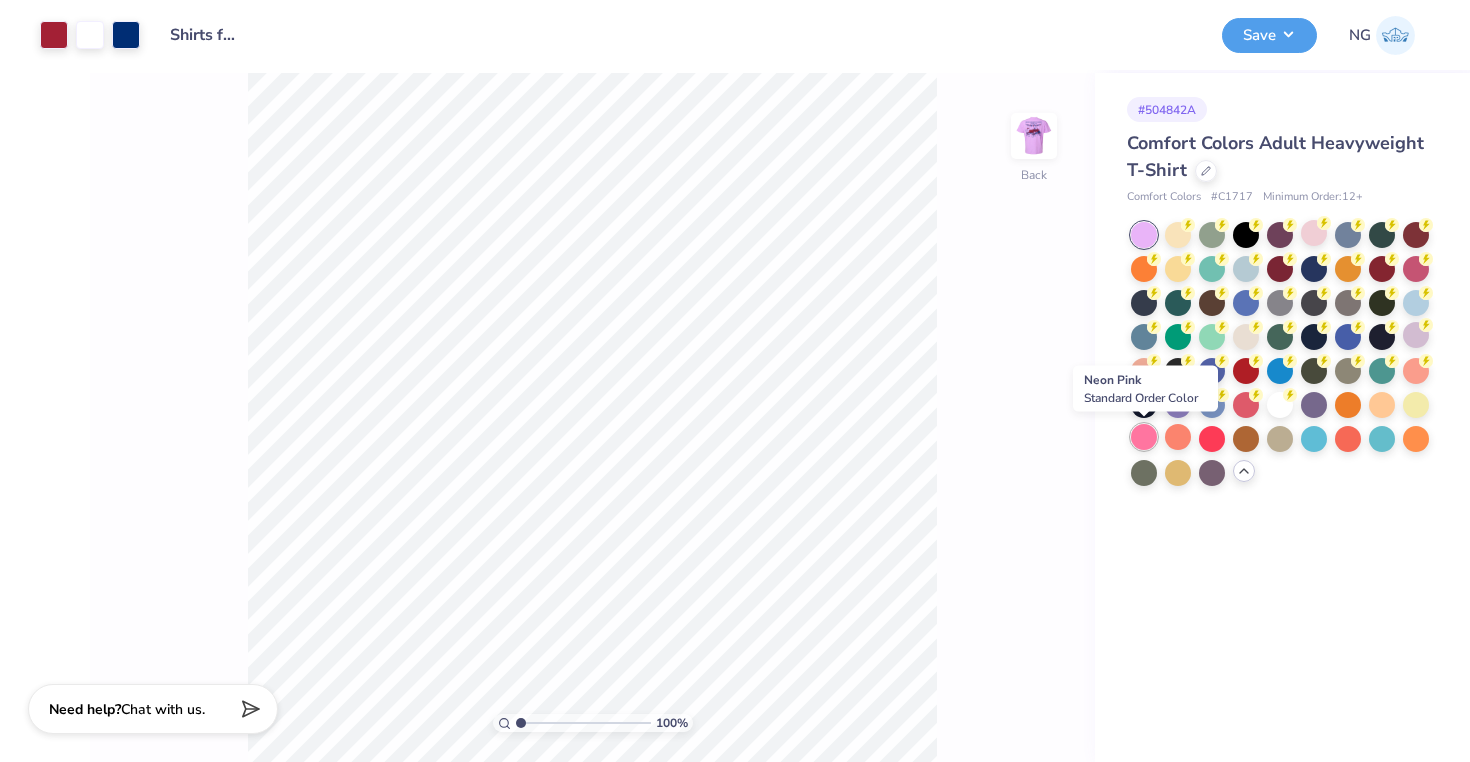 click at bounding box center [1144, 437] 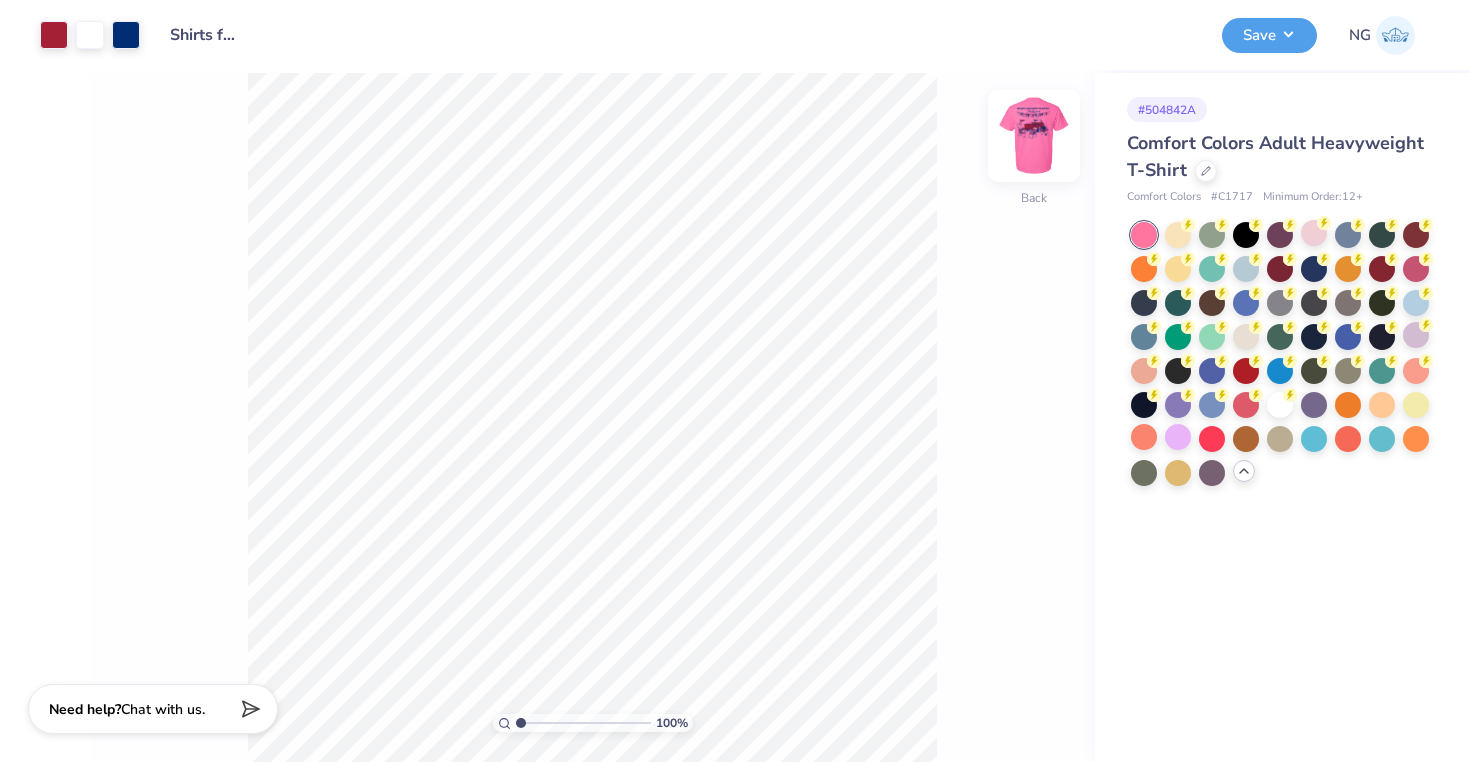 click at bounding box center (1034, 136) 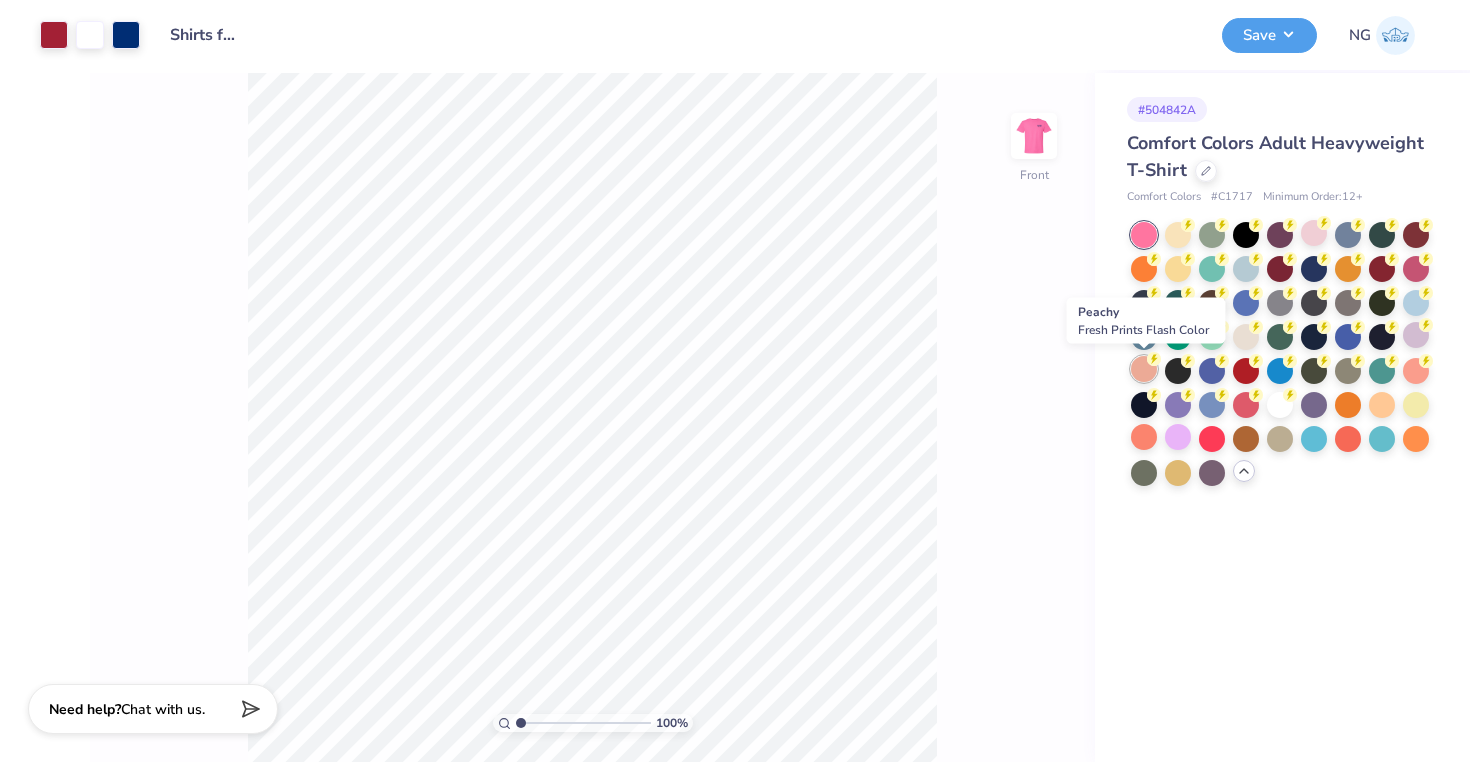 click at bounding box center (1144, 369) 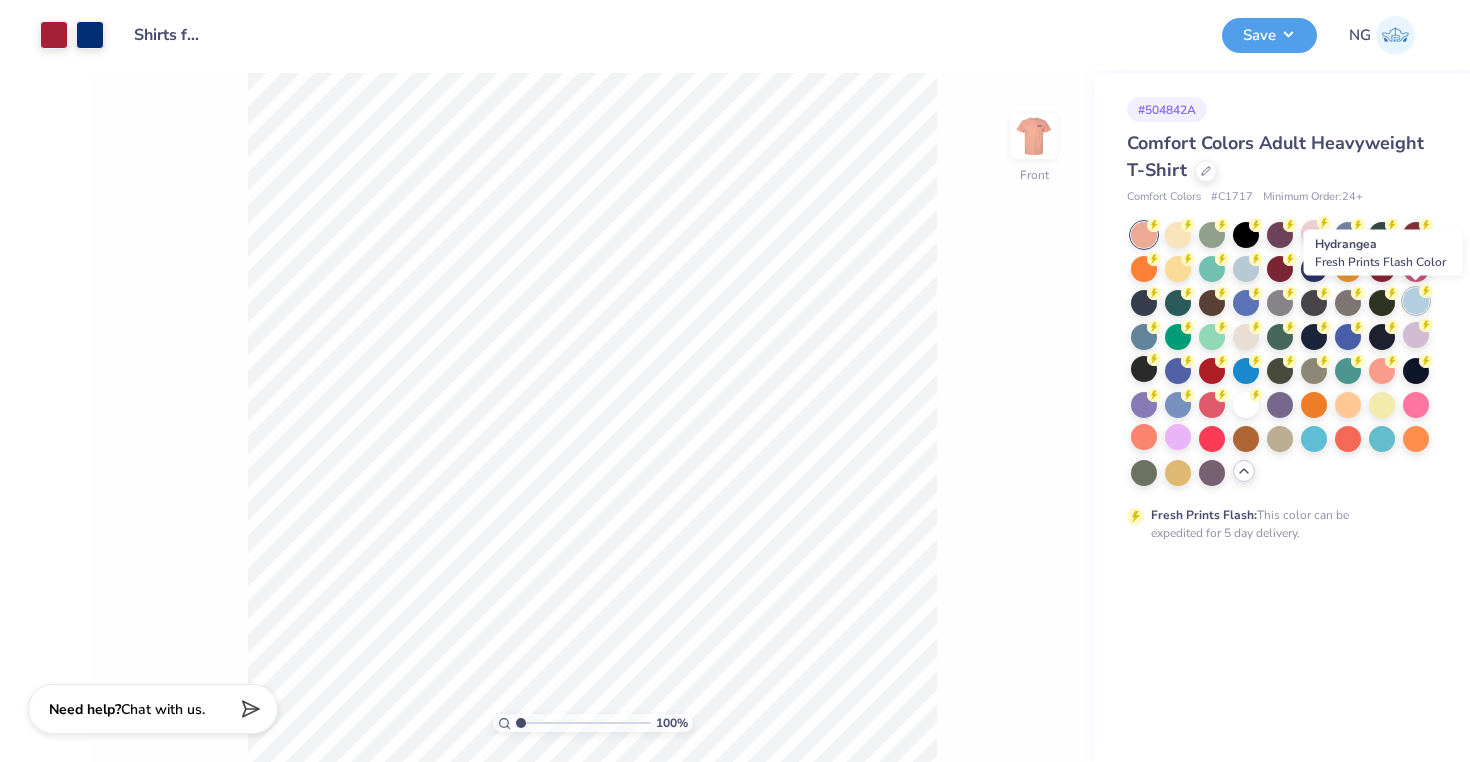 click at bounding box center (1416, 301) 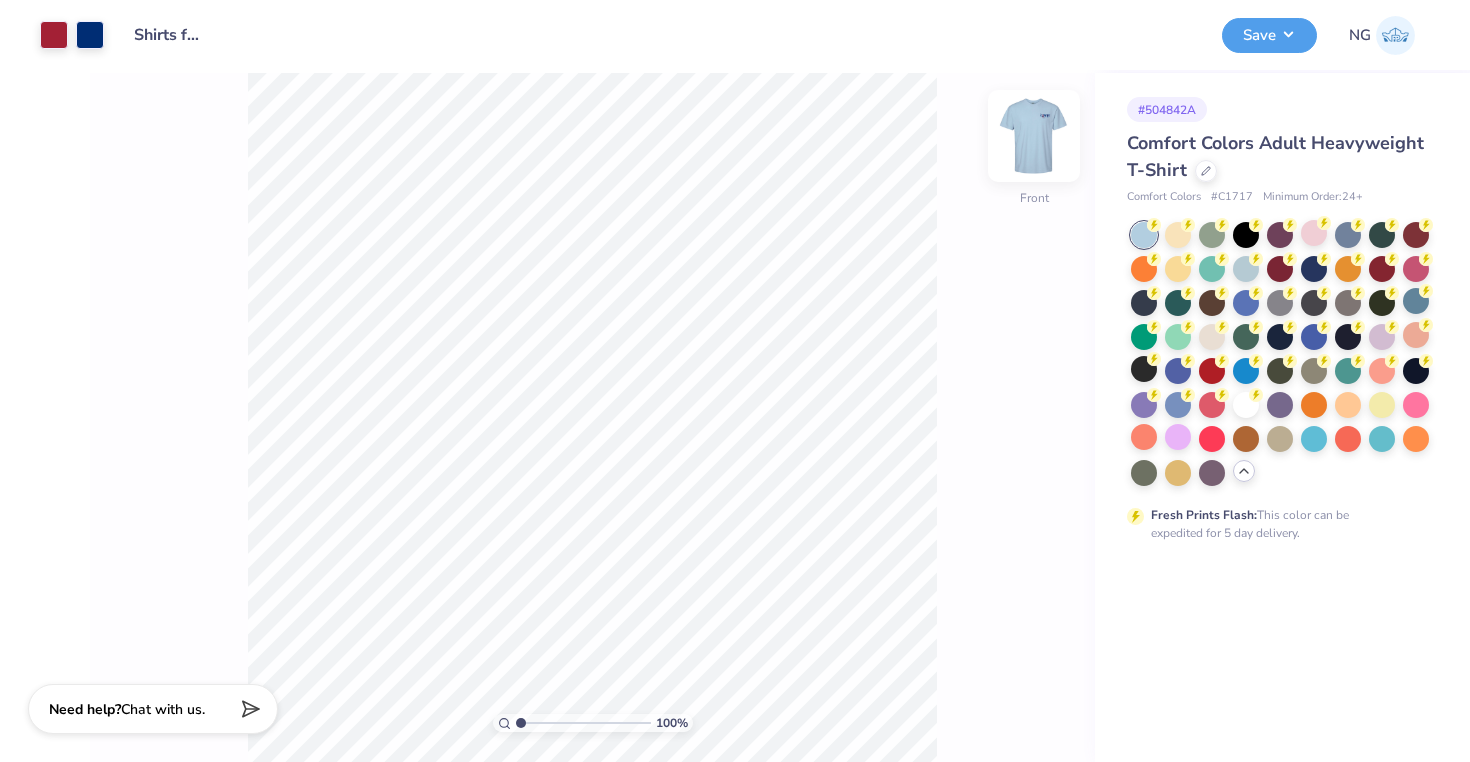 click at bounding box center (1034, 136) 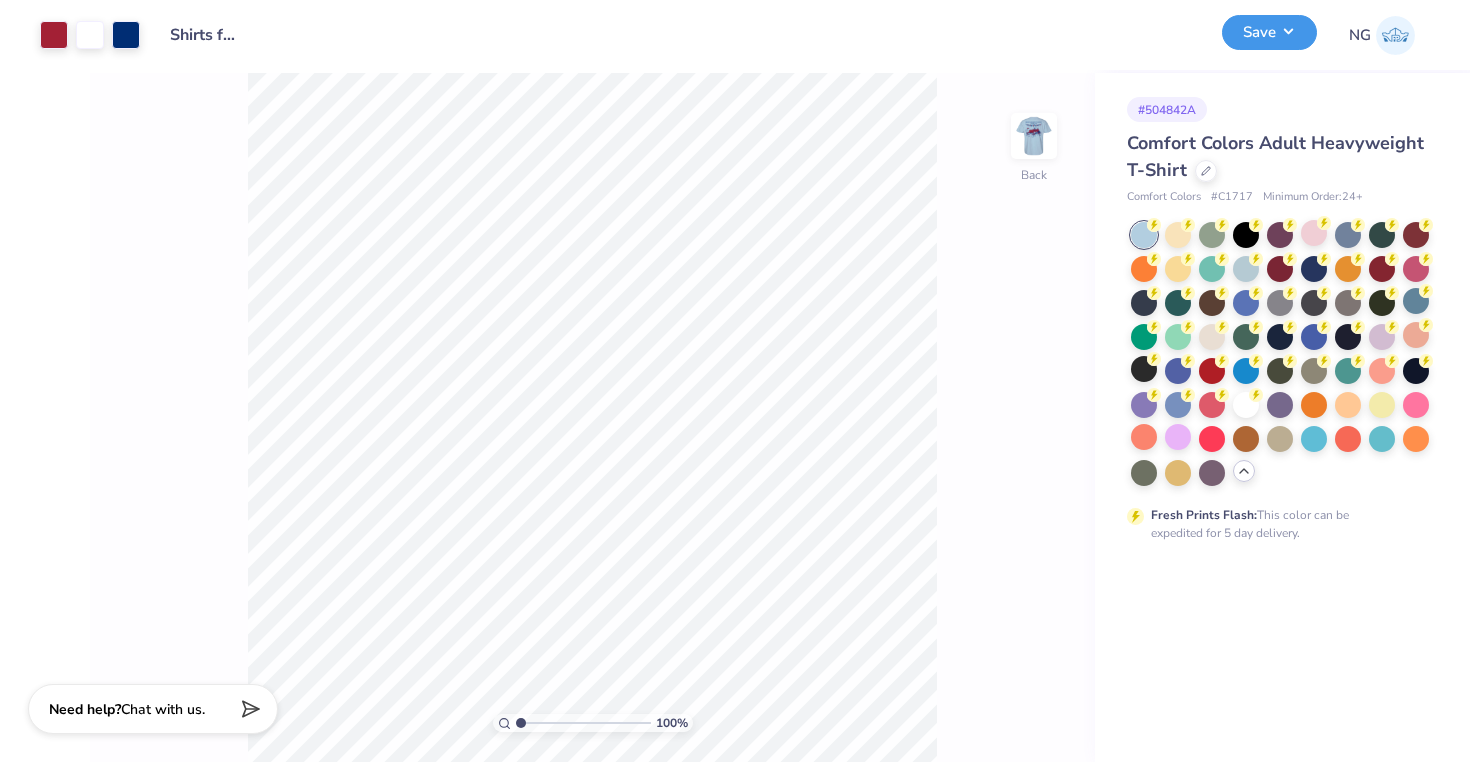 click on "Save" at bounding box center [1269, 32] 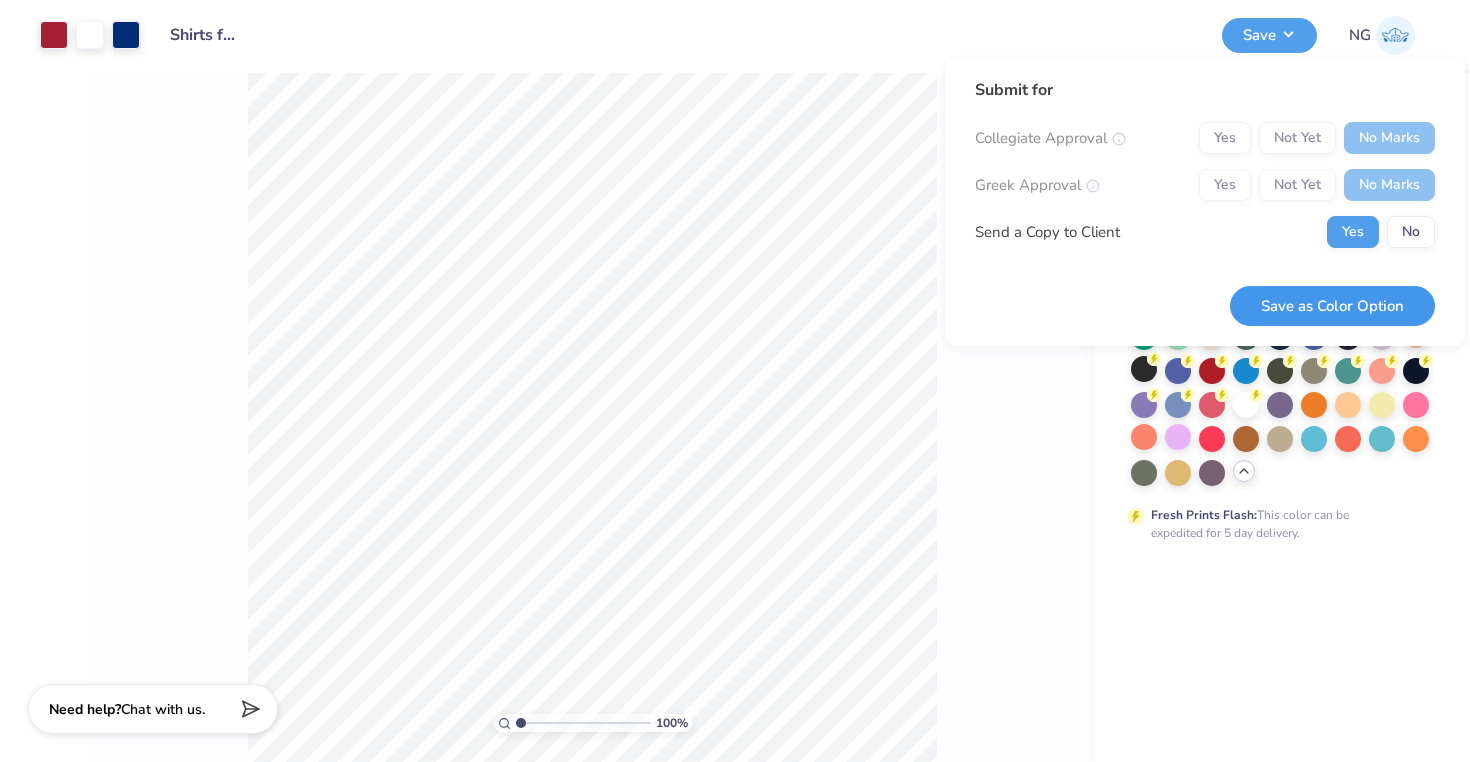 click on "Save as Color Option" at bounding box center (1332, 306) 